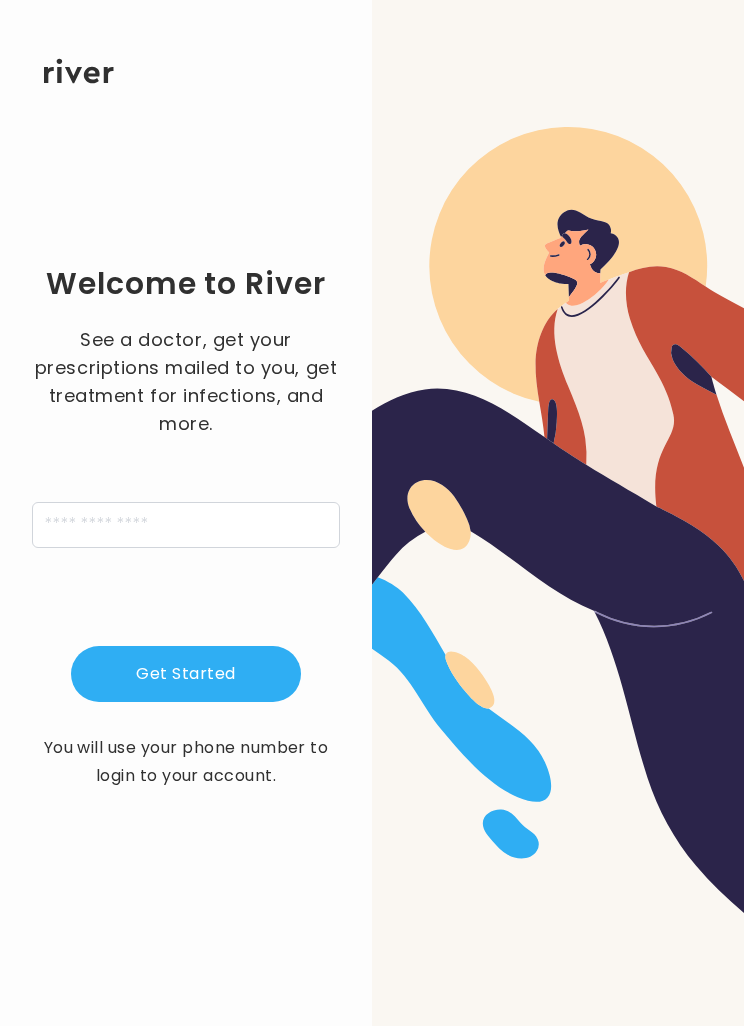 scroll, scrollTop: 0, scrollLeft: 0, axis: both 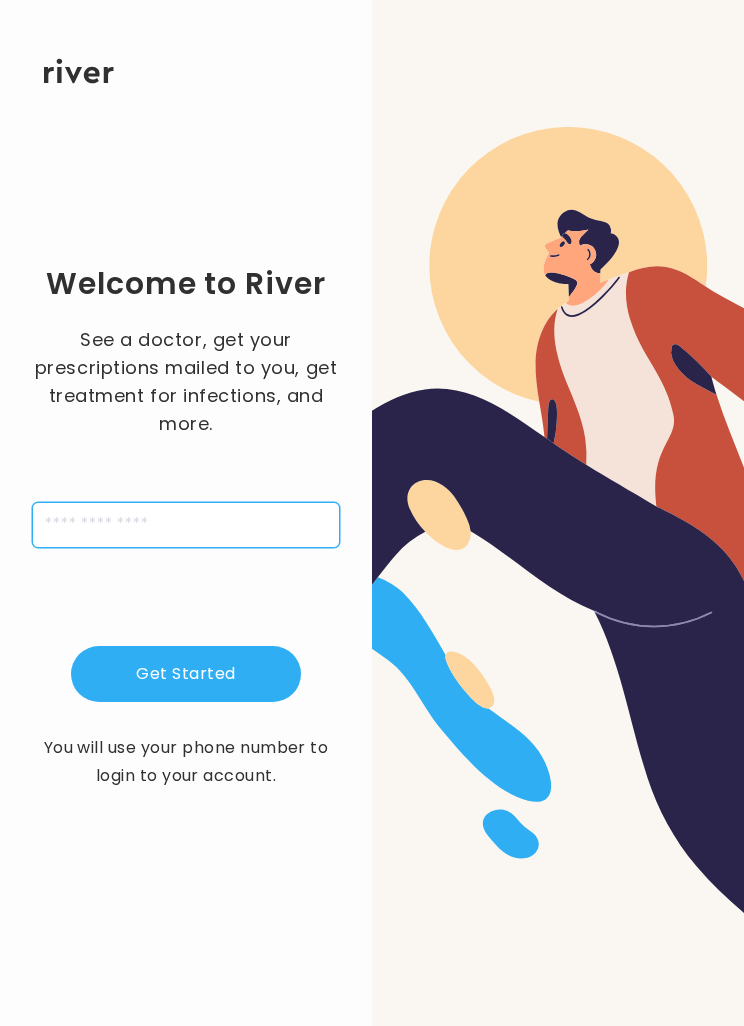 click at bounding box center (186, 525) 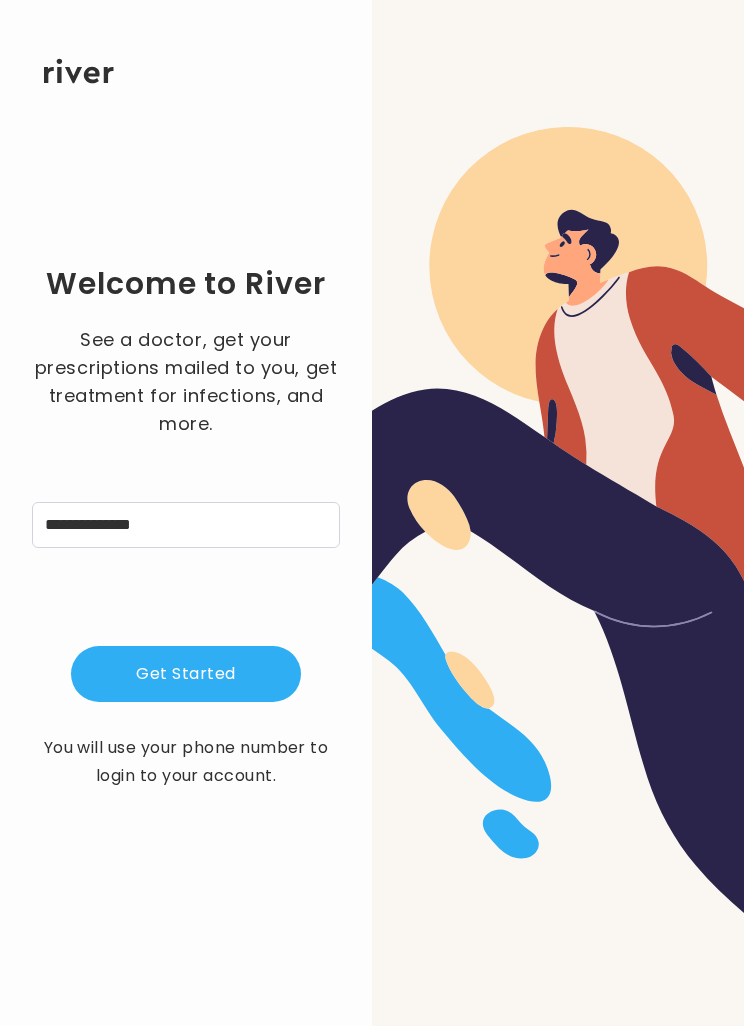 click on "Get Started" at bounding box center (186, 674) 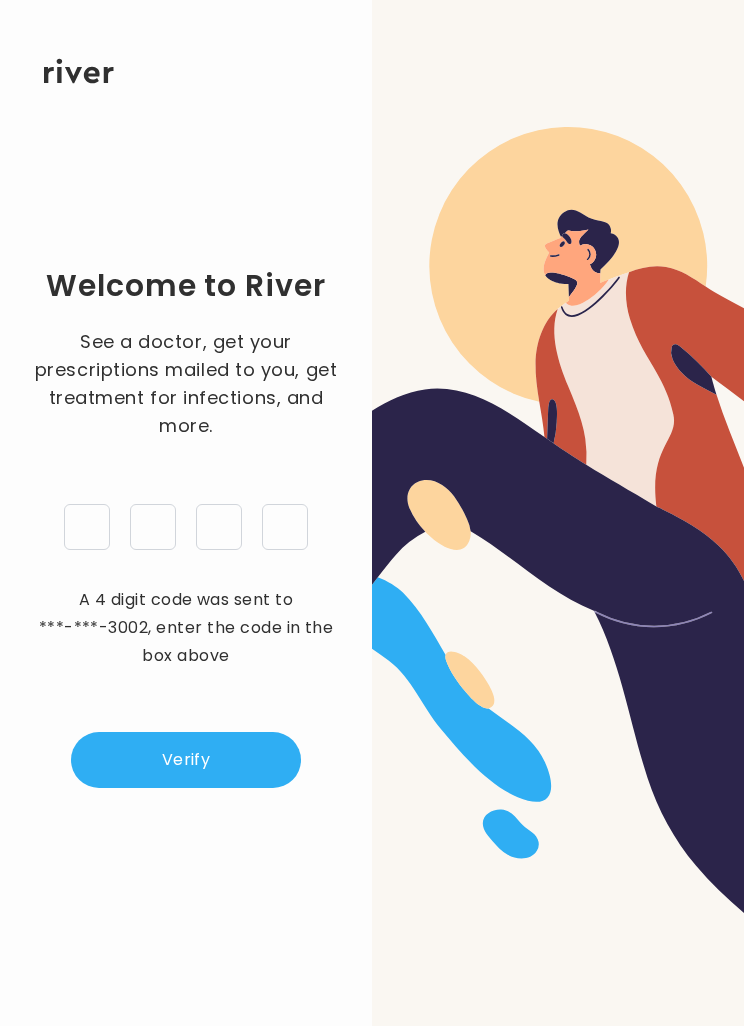 click at bounding box center (87, 527) 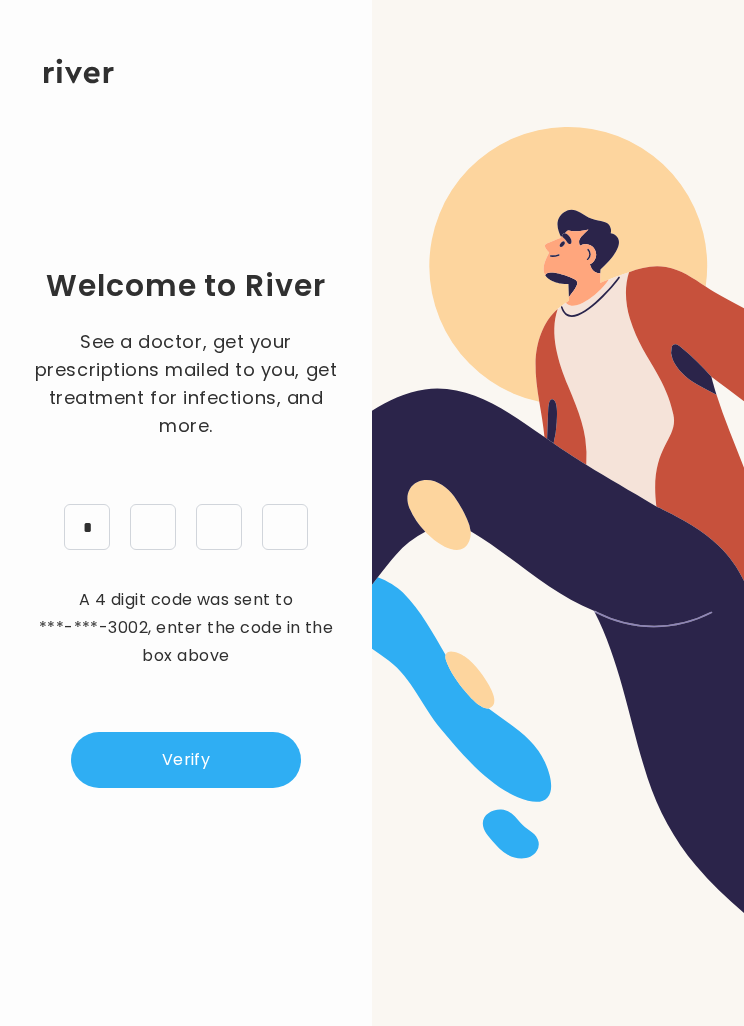 type on "*" 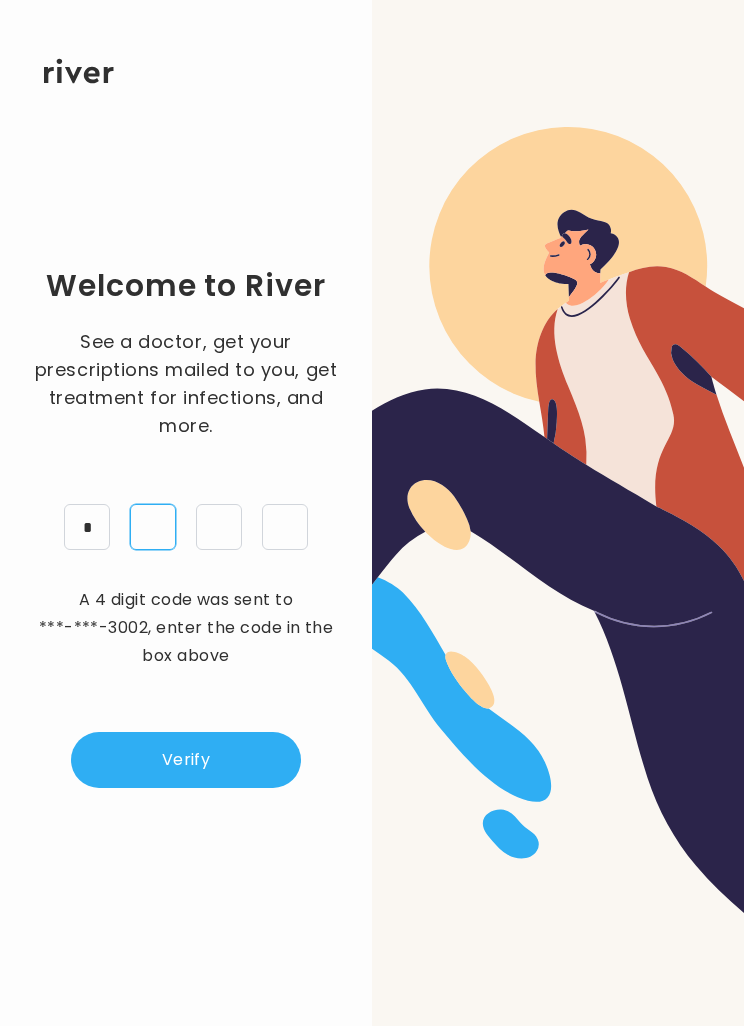 type on "*" 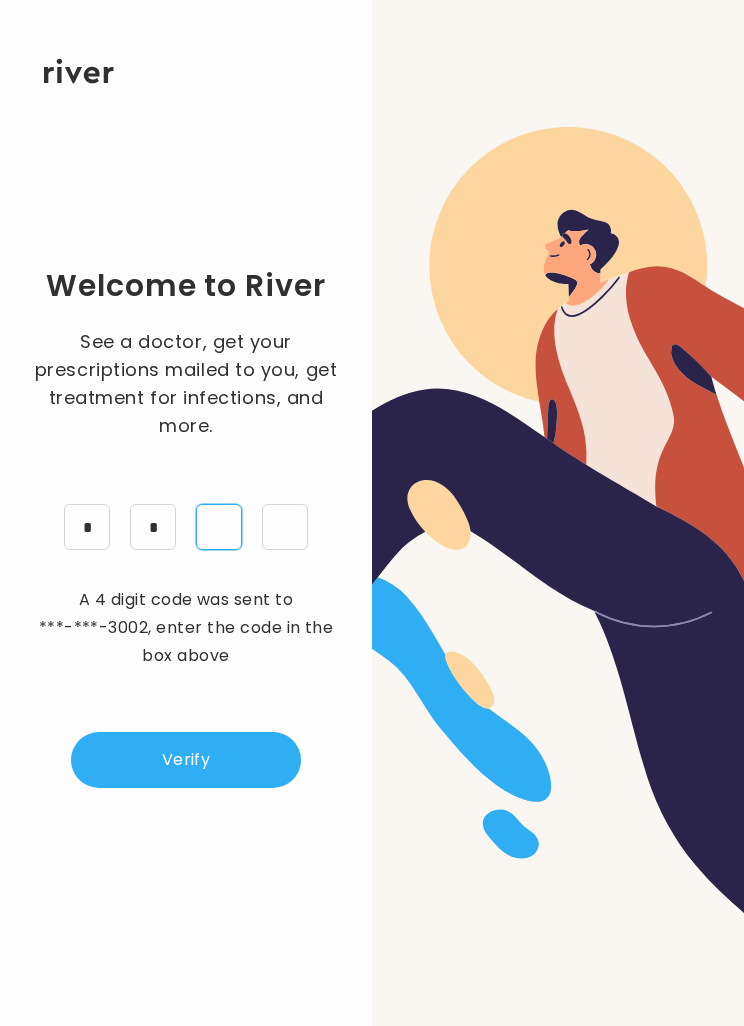 type on "*" 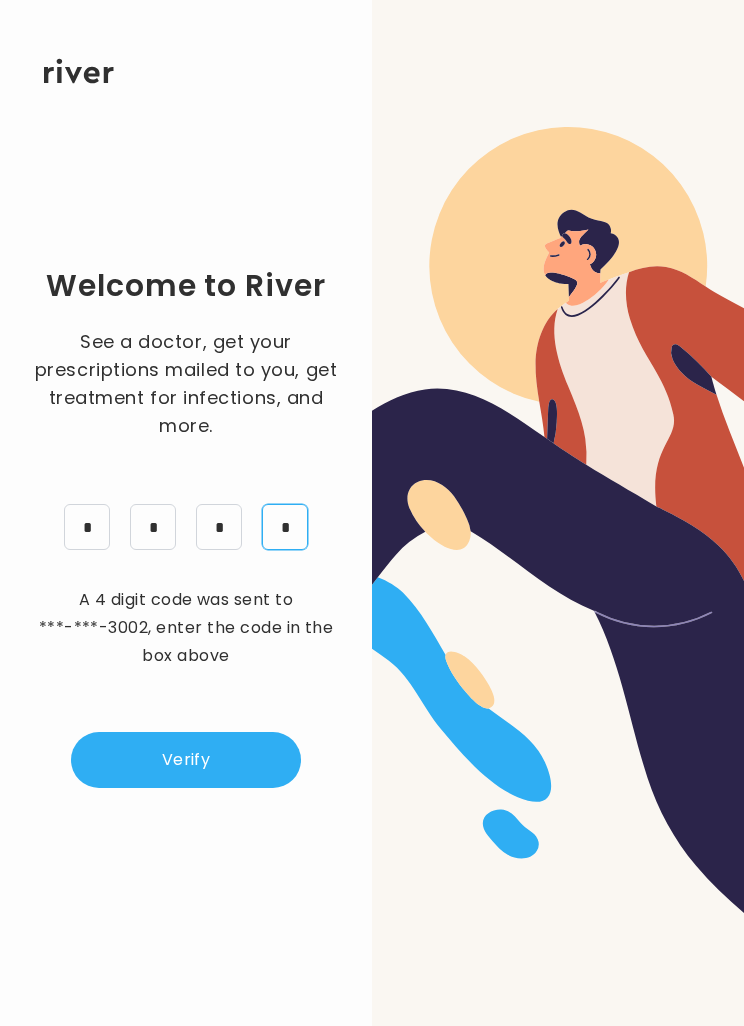 type on "*" 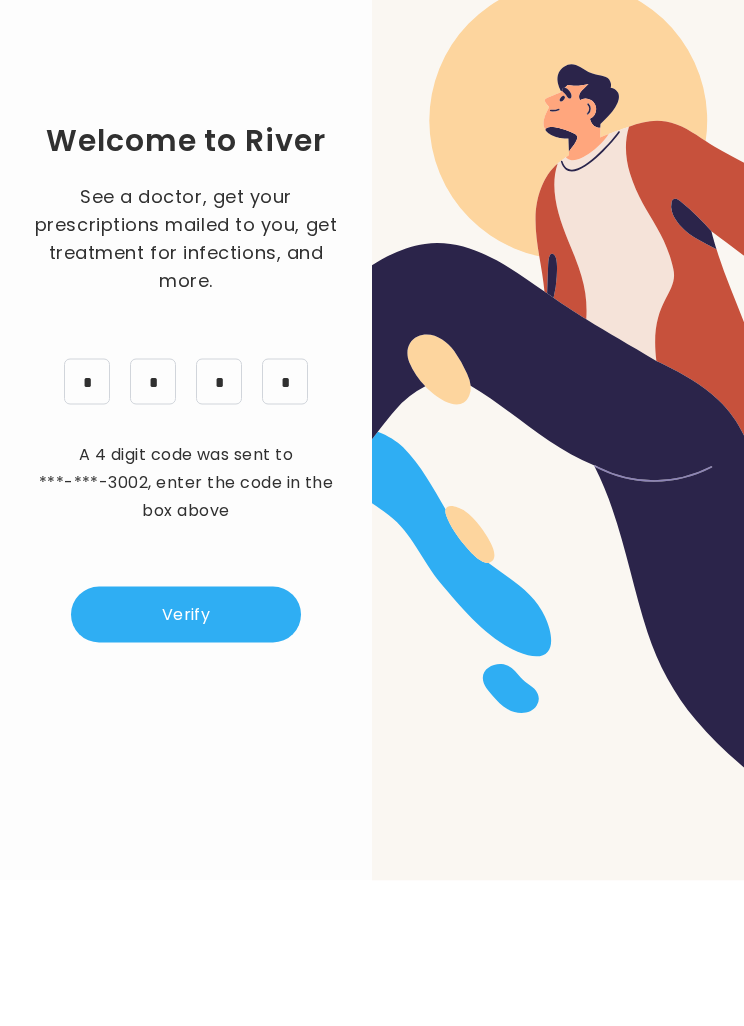 click on "Verify" at bounding box center (186, 760) 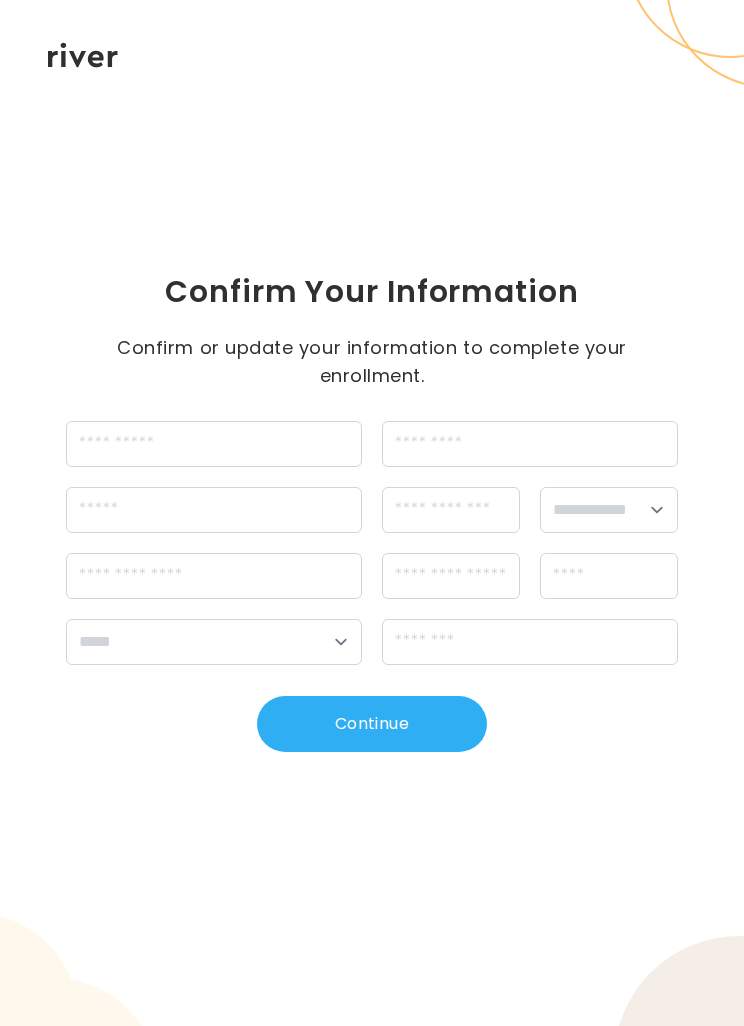 scroll, scrollTop: 0, scrollLeft: 0, axis: both 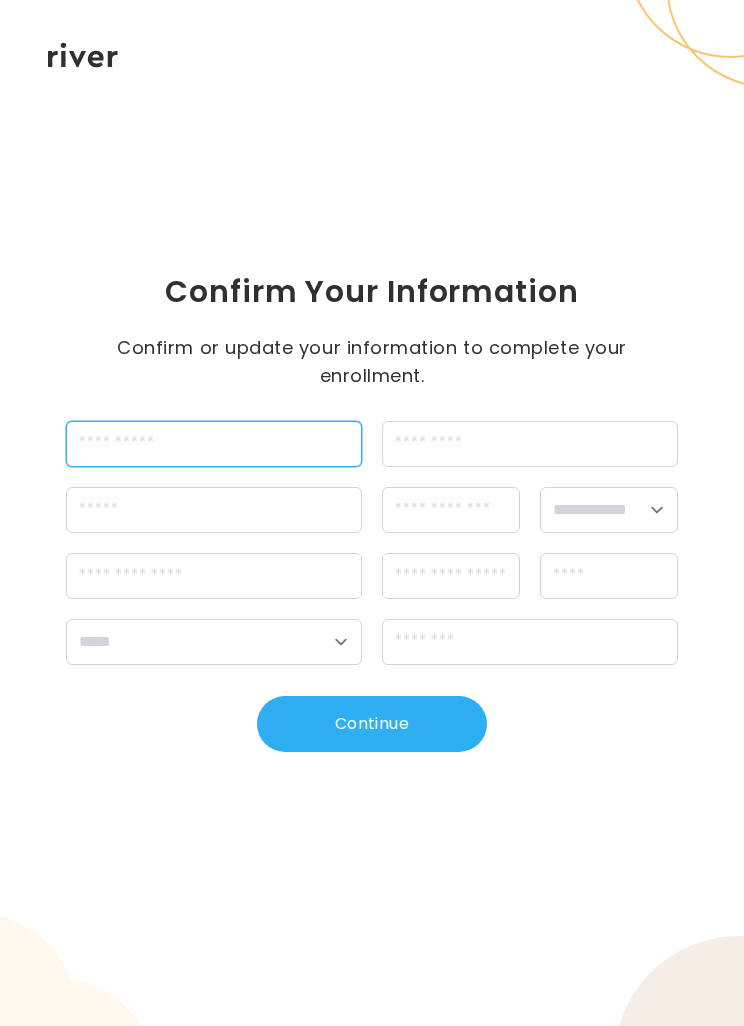 click at bounding box center (214, 444) 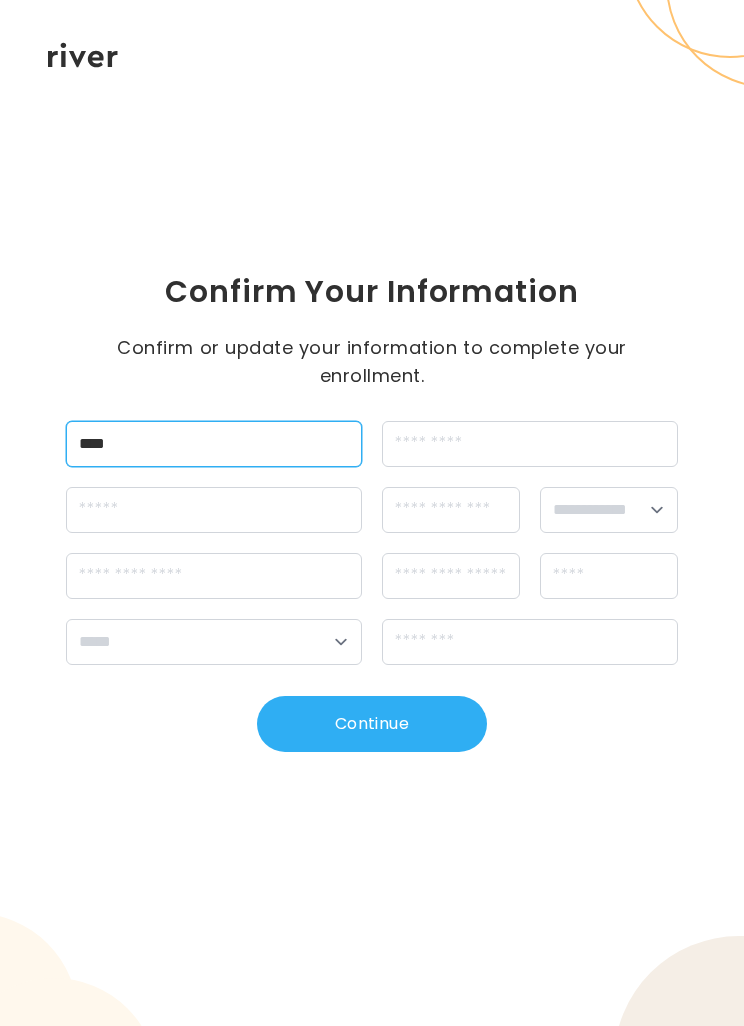 type on "****" 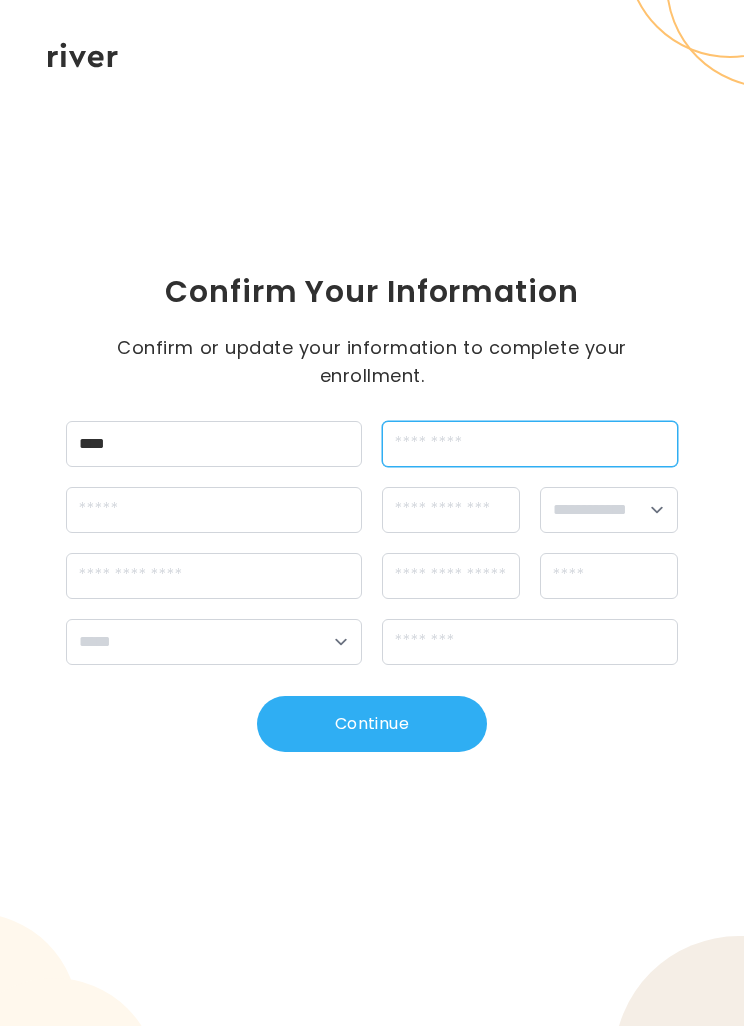 click at bounding box center (530, 444) 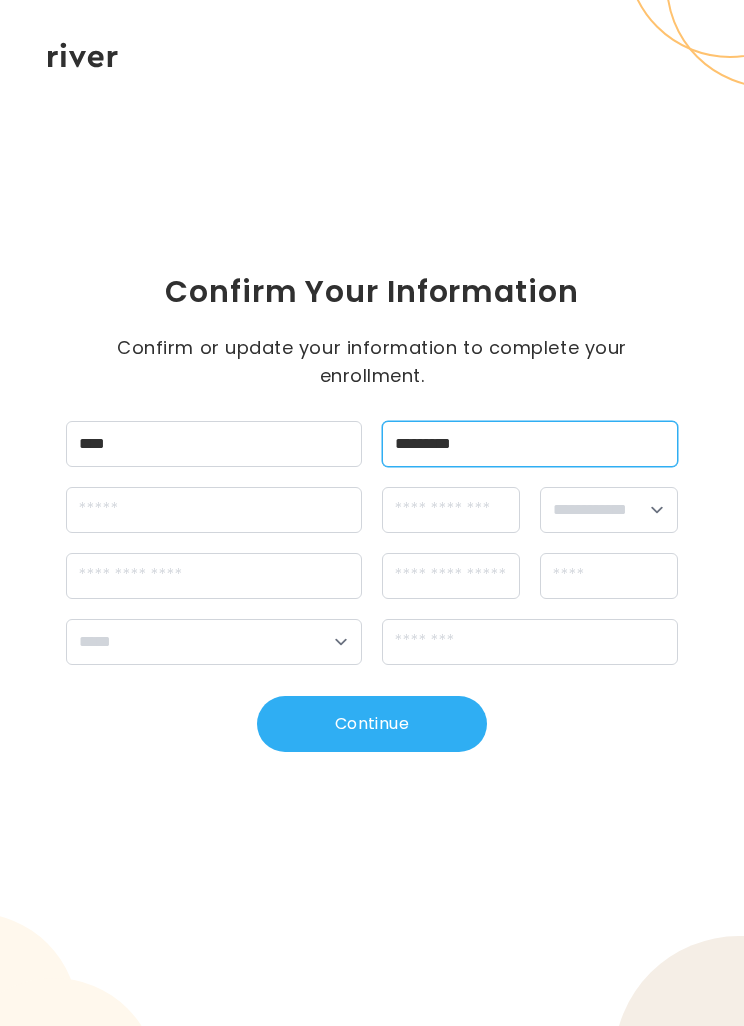 type on "*********" 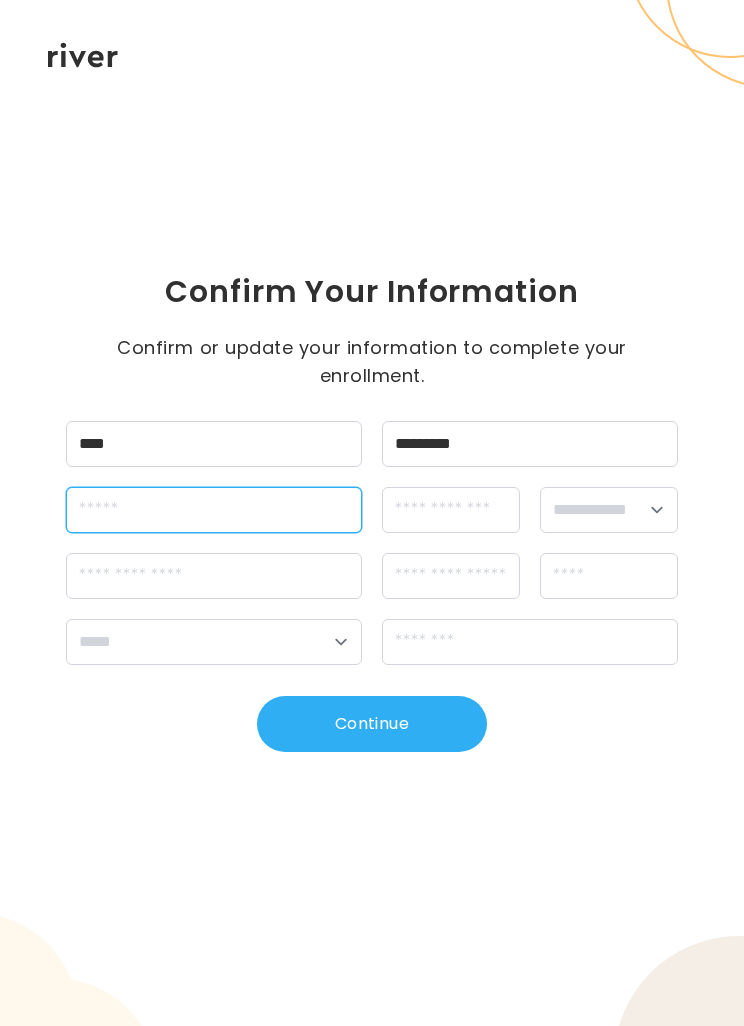 click at bounding box center (214, 510) 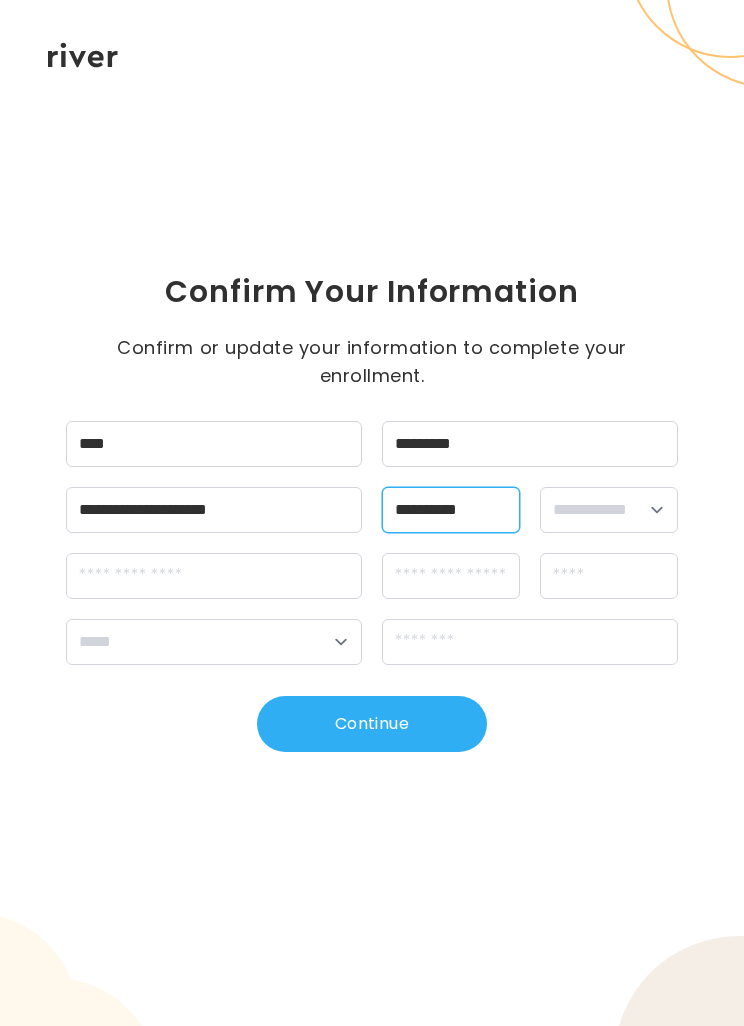 type on "**********" 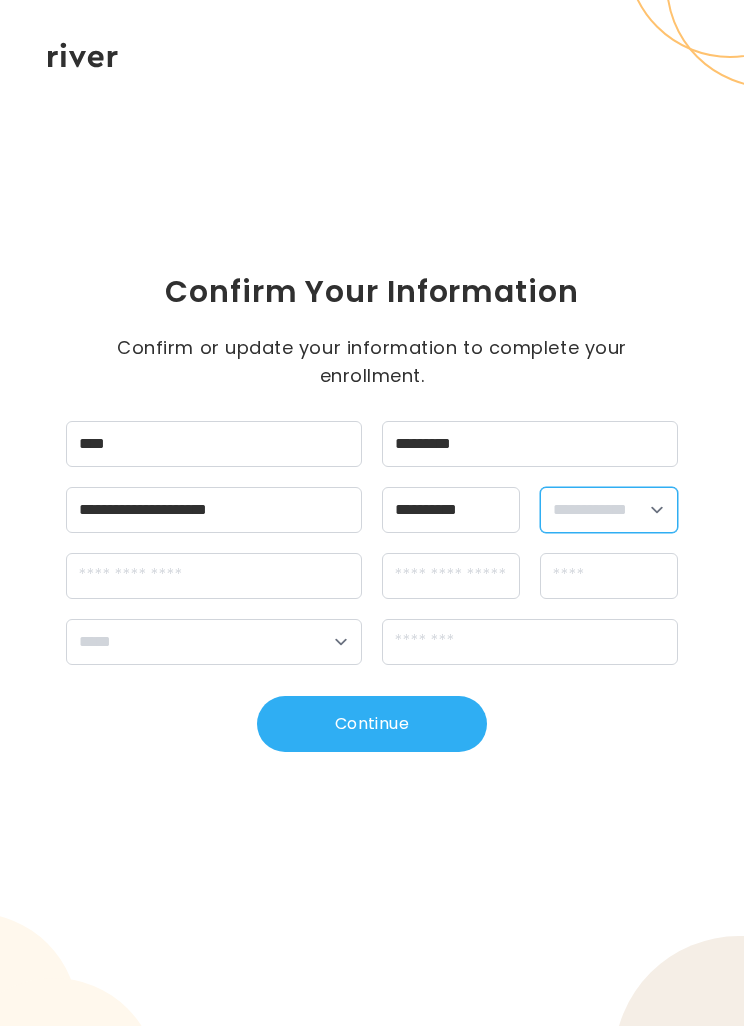 click on "**********" at bounding box center [609, 510] 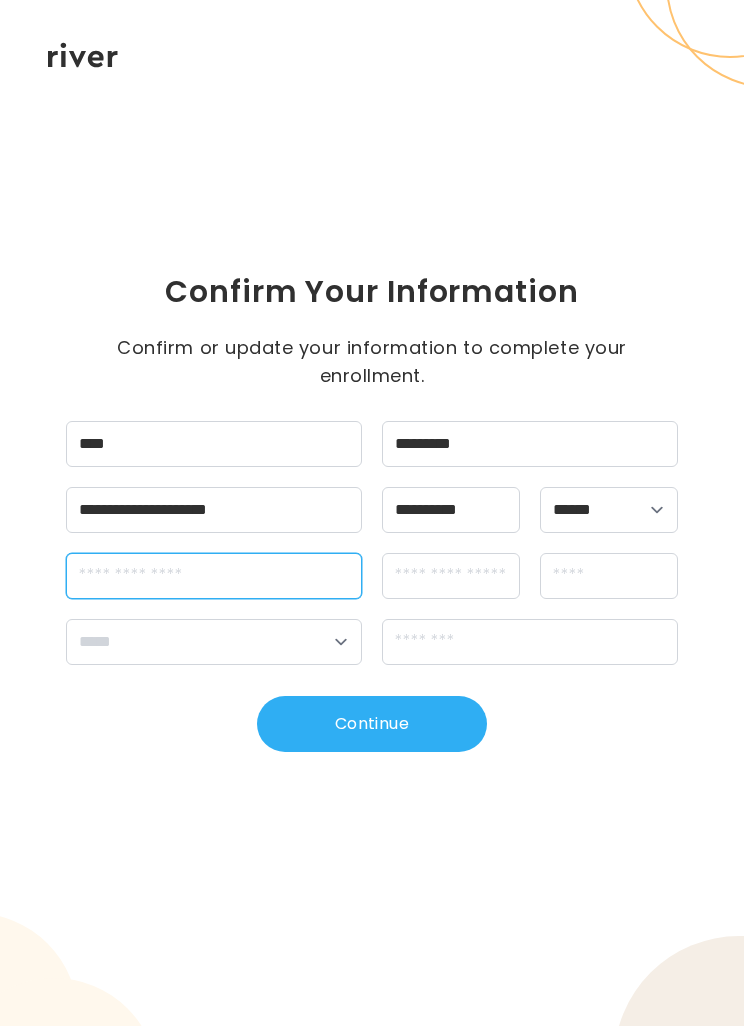 click at bounding box center [214, 576] 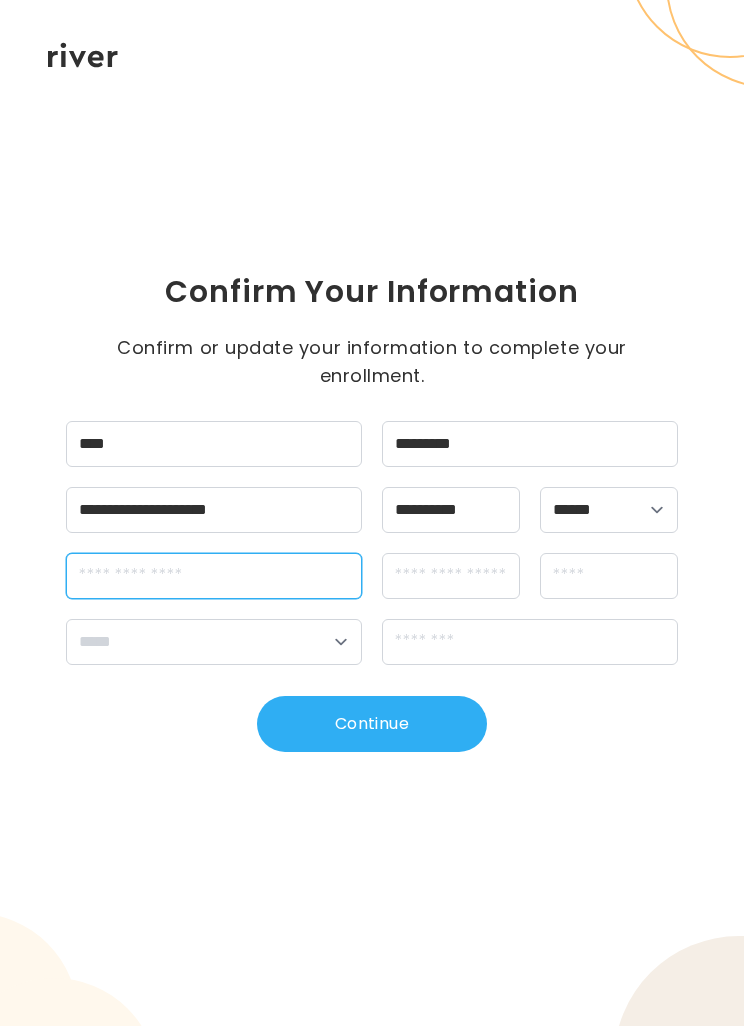 type on "**********" 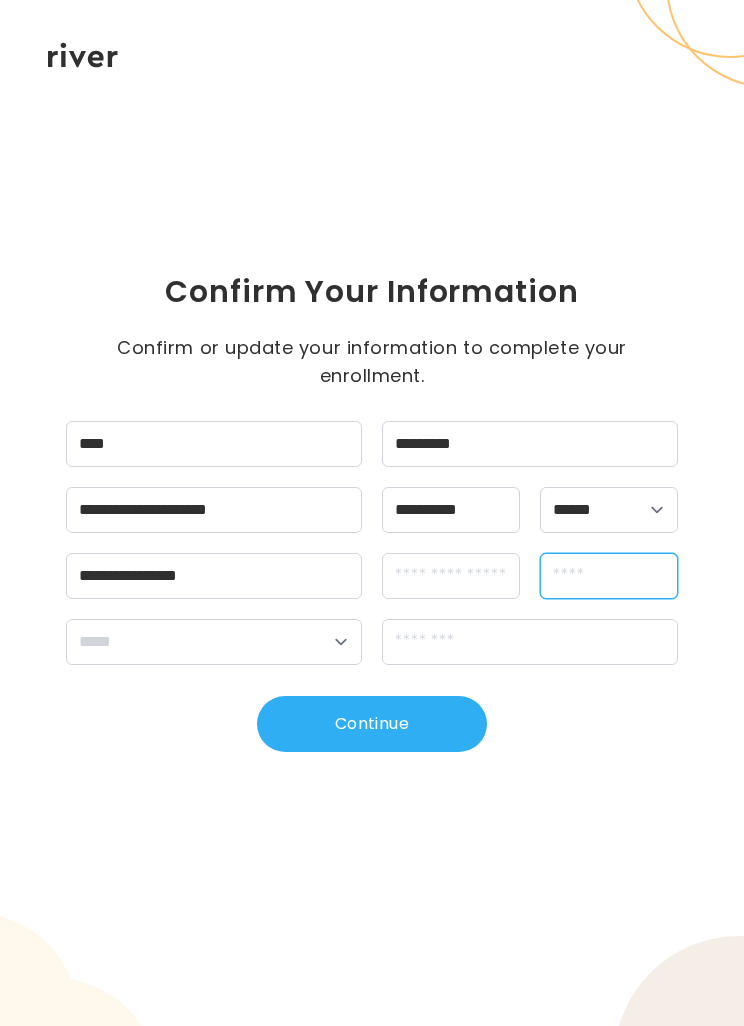type on "*********" 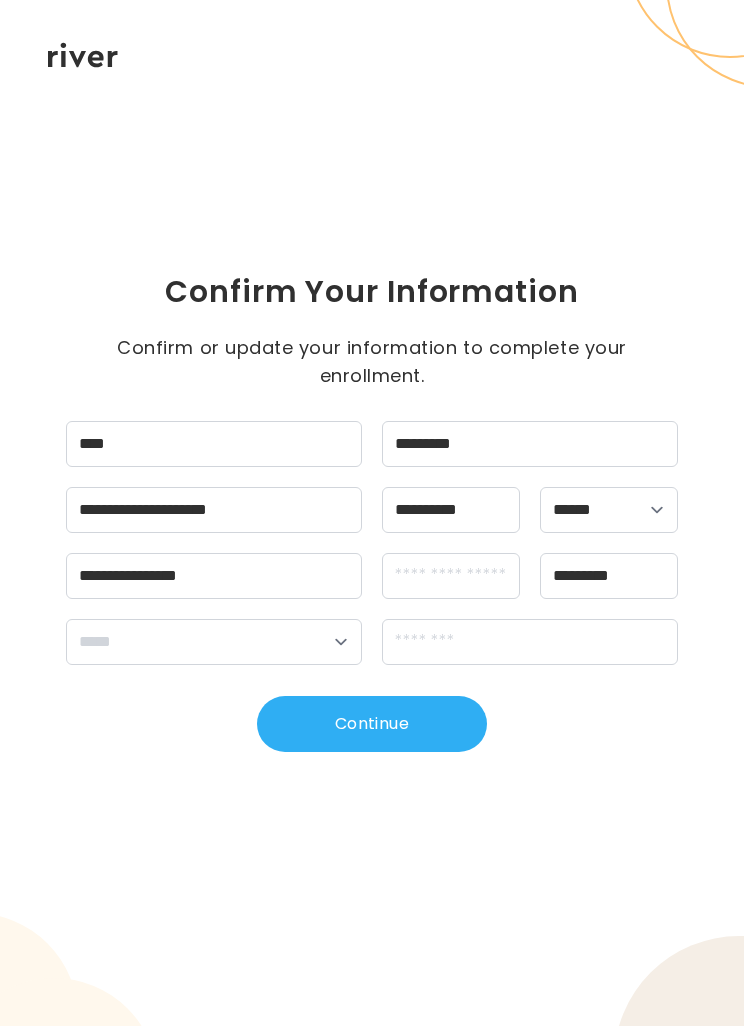 select on "**" 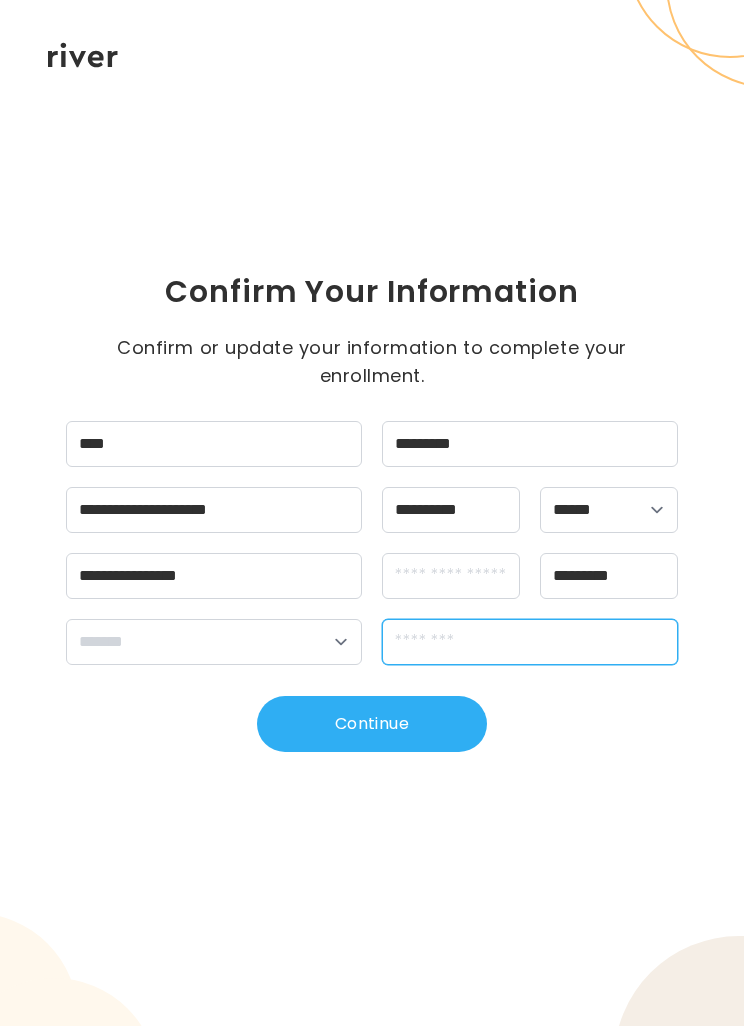 type on "*****" 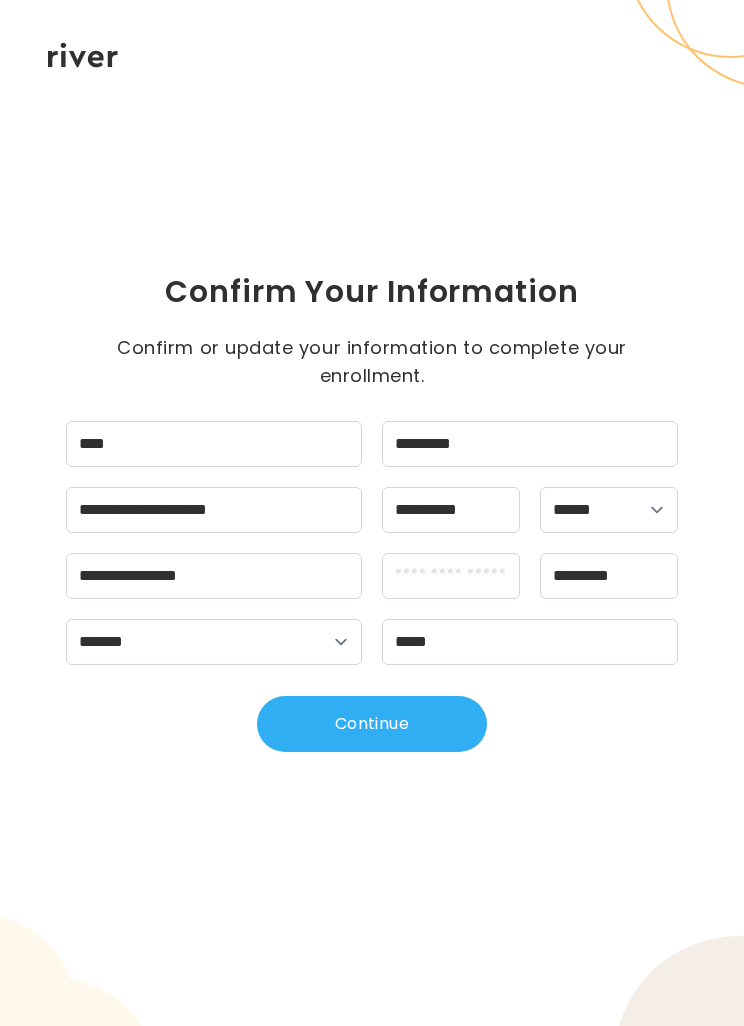 click on "Continue" at bounding box center (372, 724) 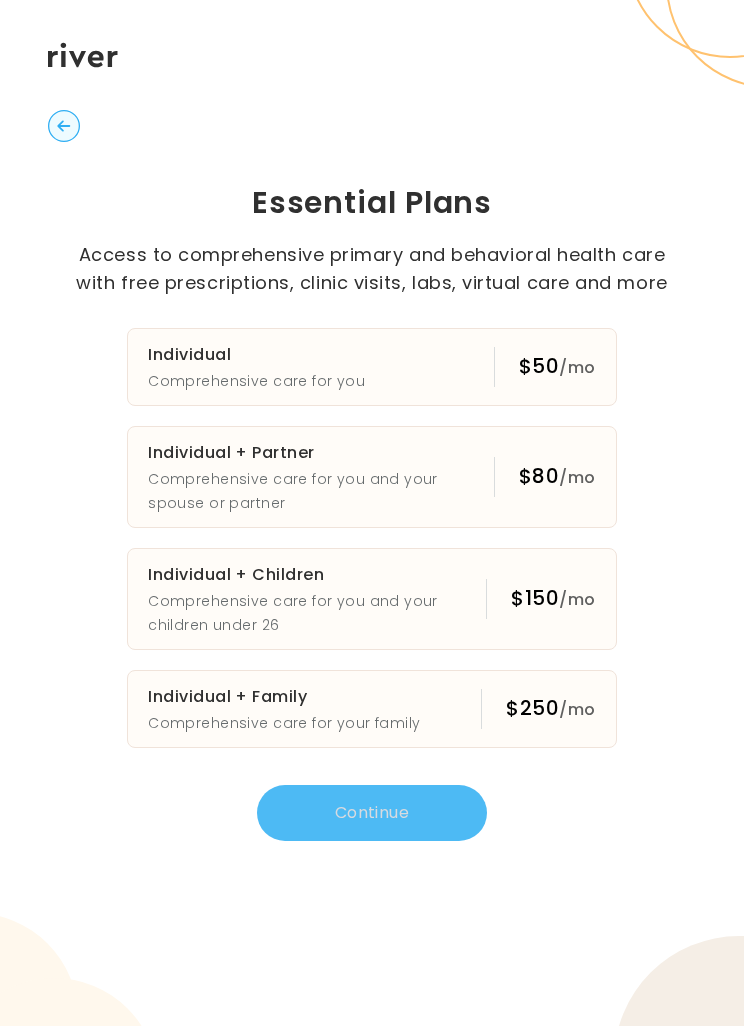 click on "Individual Comprehensive care for you $50 /mo" at bounding box center [372, 367] 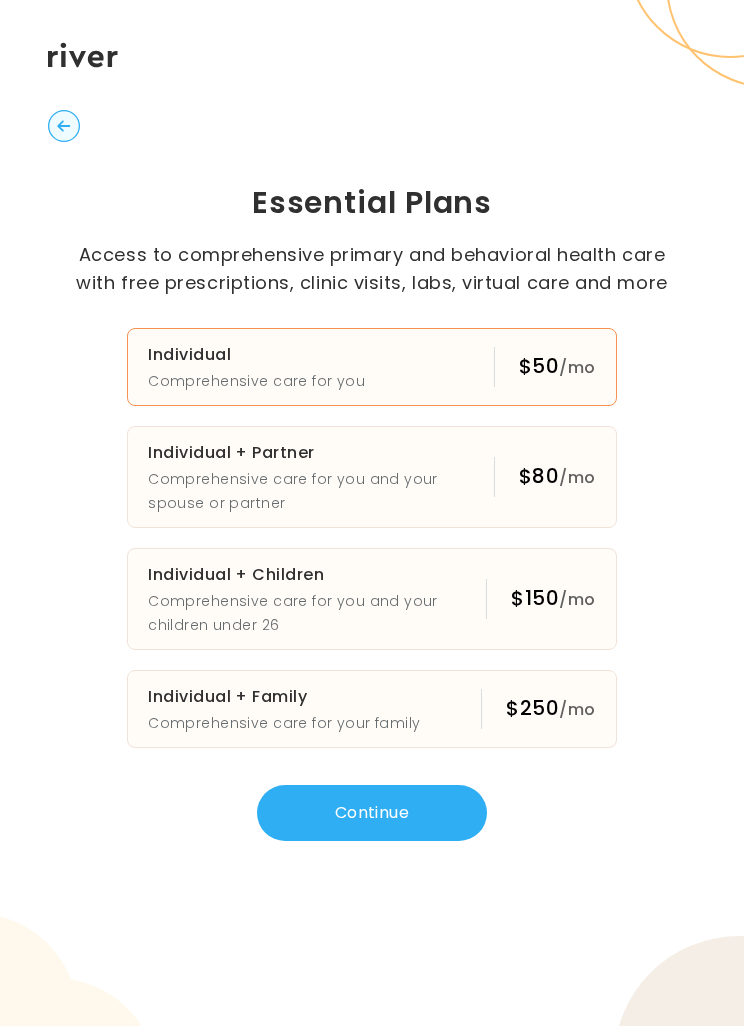 click on "Continue" at bounding box center (372, 813) 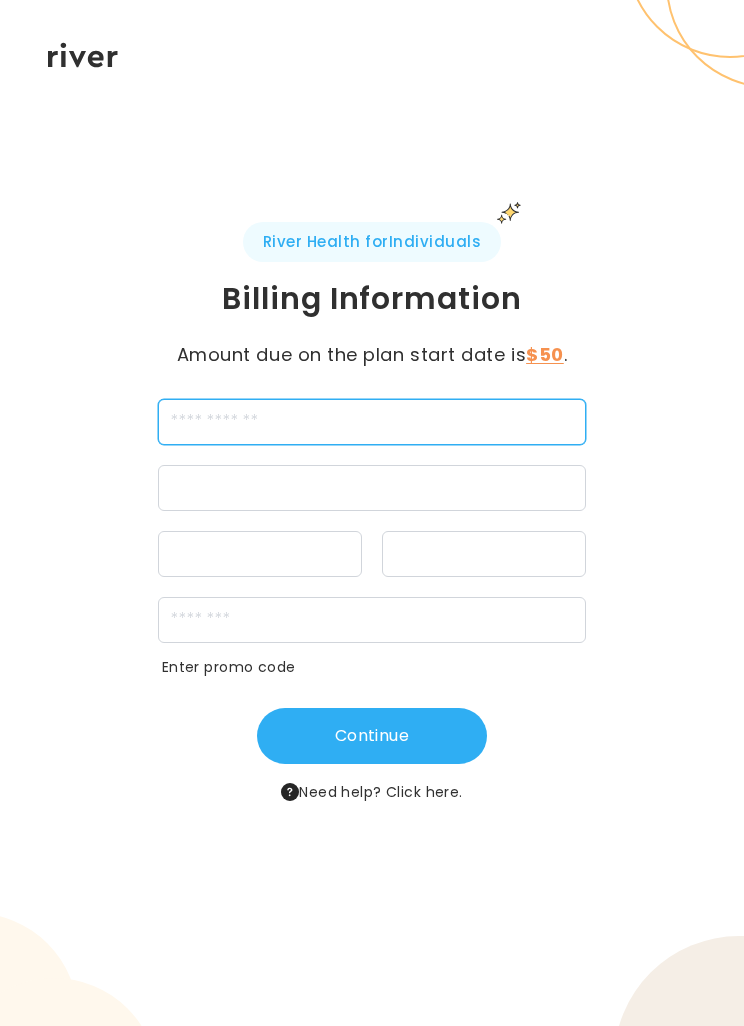 click at bounding box center (372, 422) 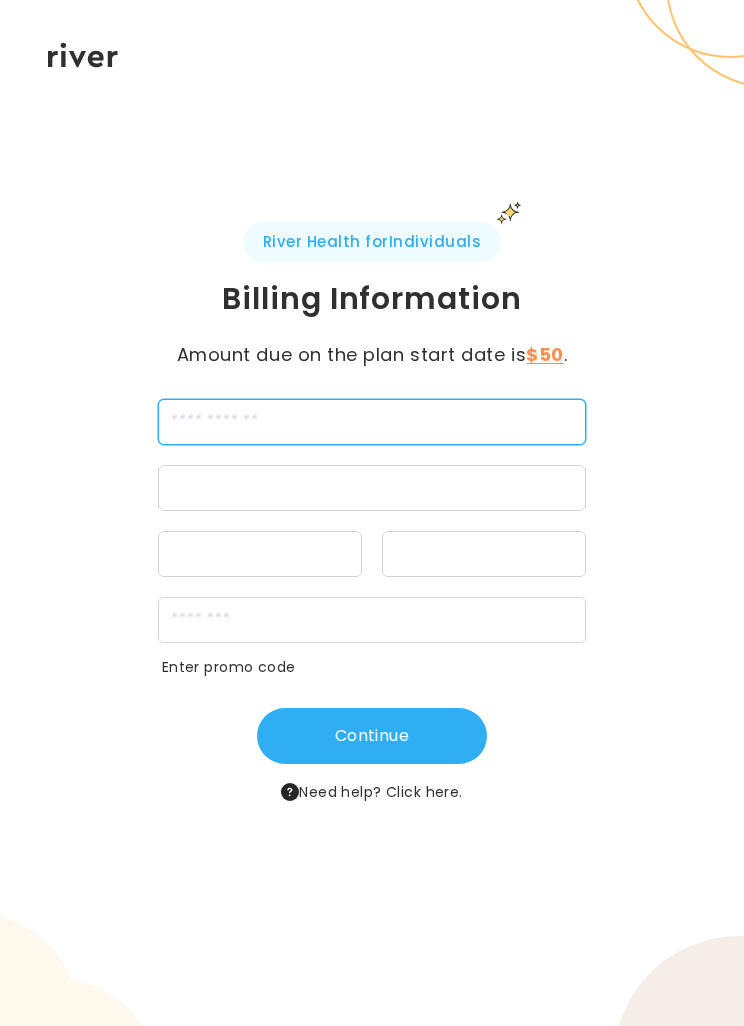 type on "*" 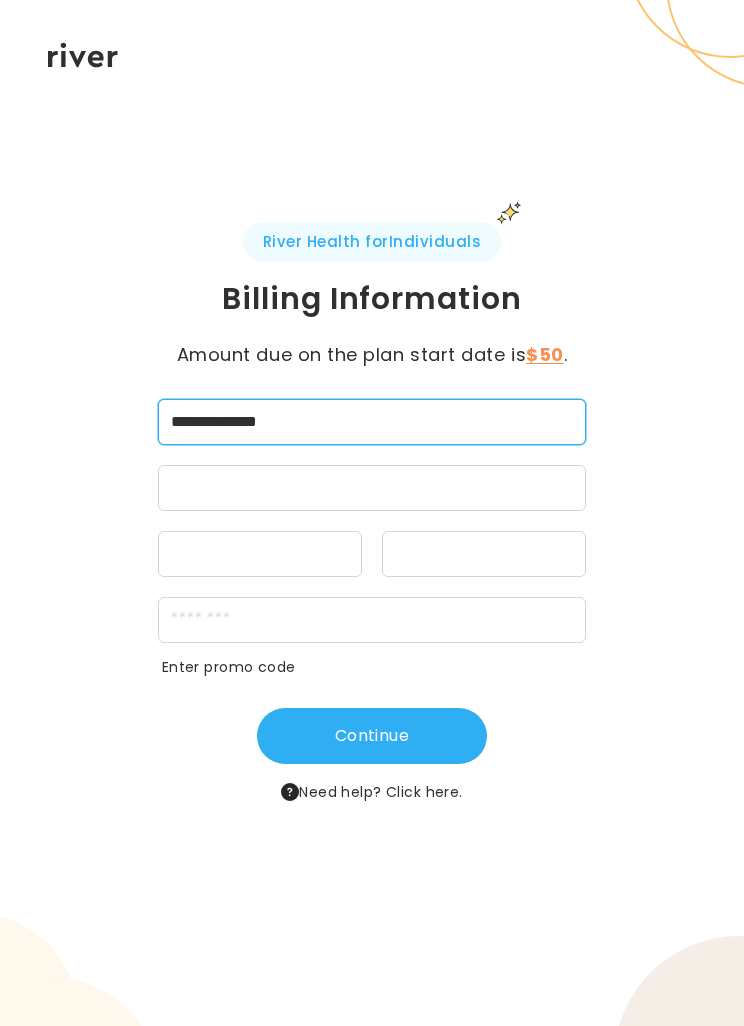 type on "**********" 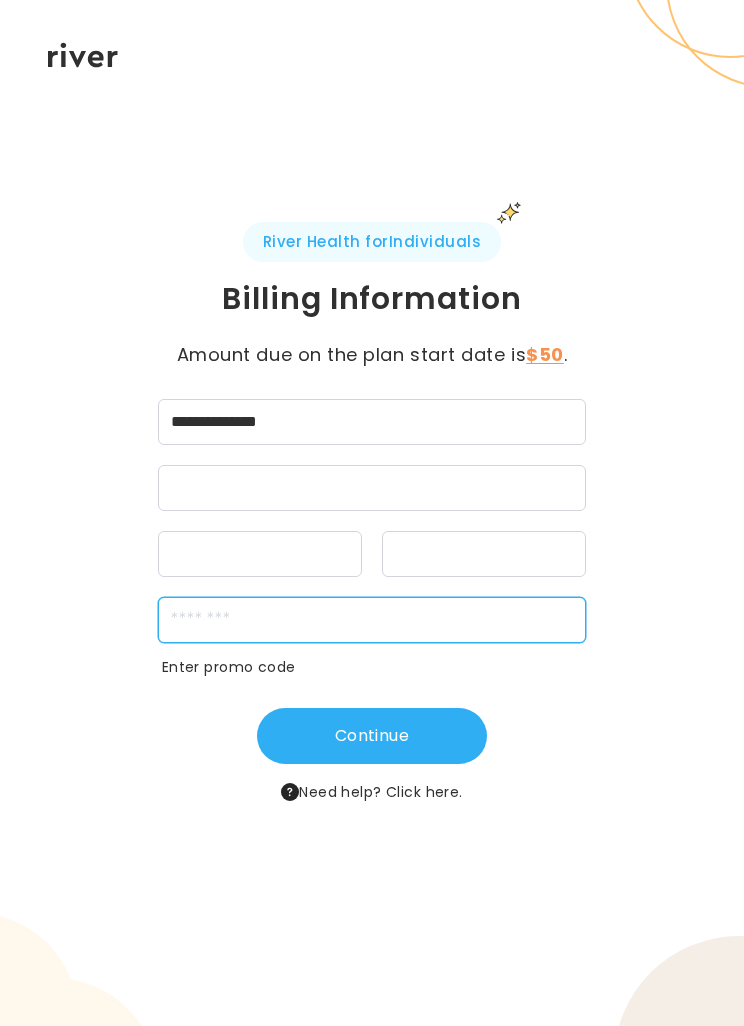 click at bounding box center [372, 620] 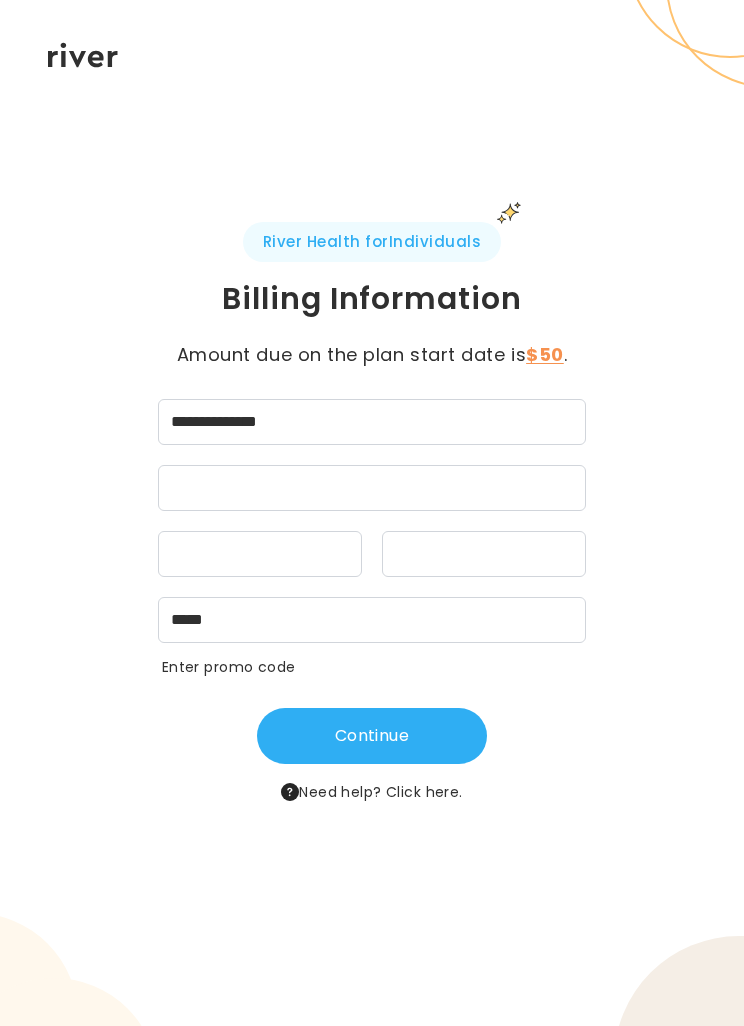 click at bounding box center [372, 488] 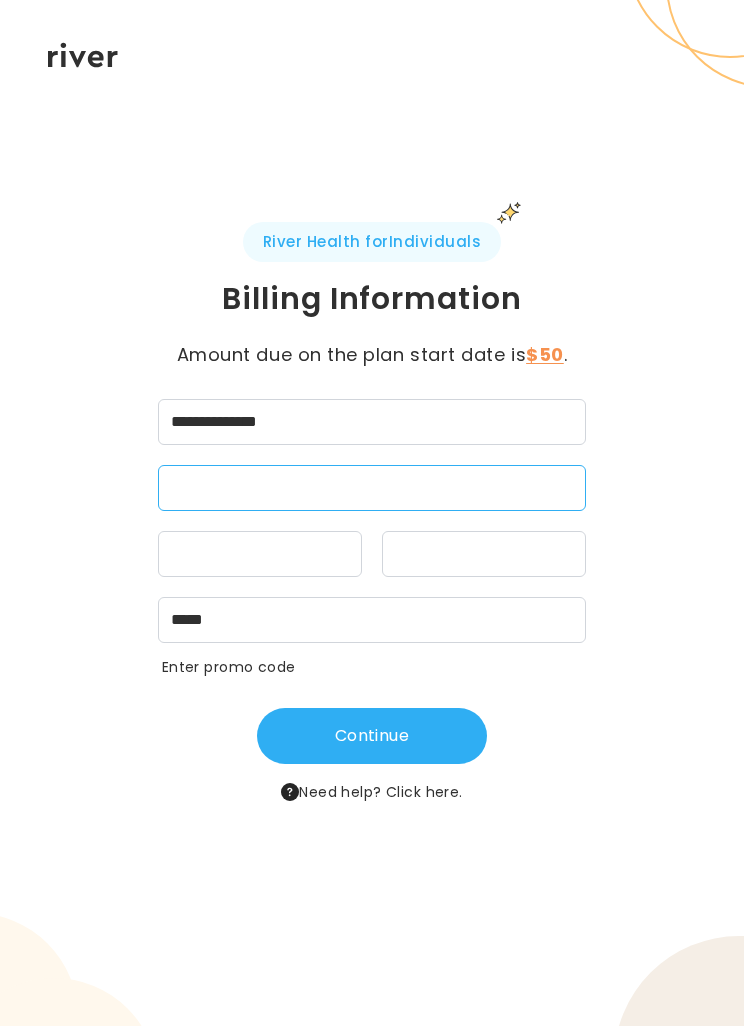 click at bounding box center (260, 554) 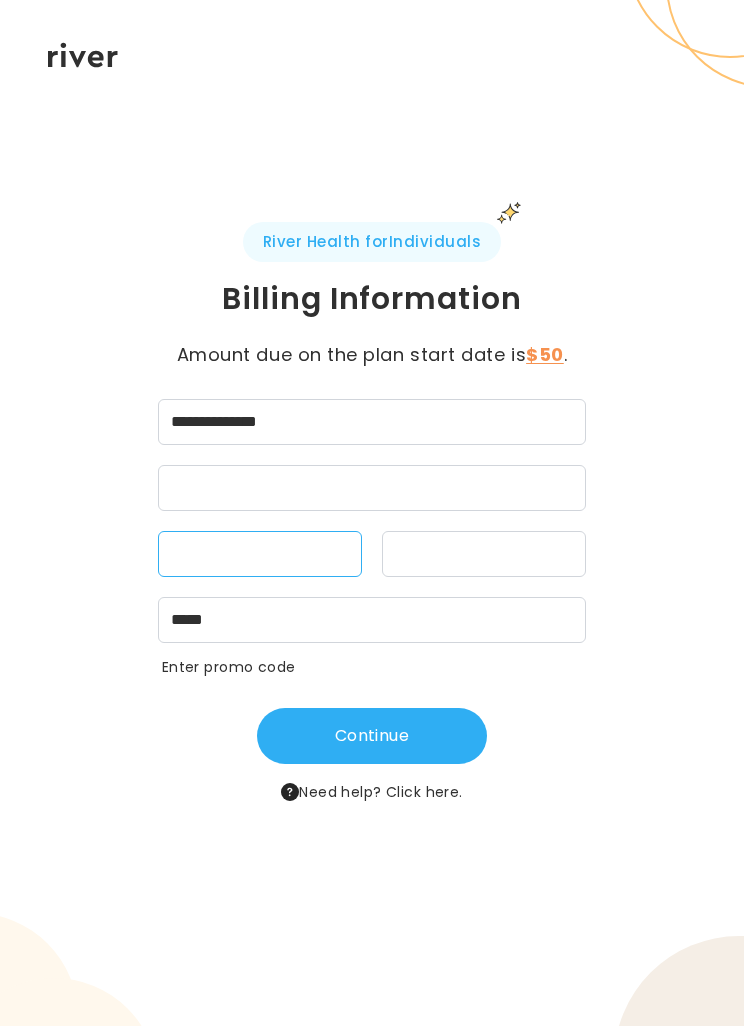 click at bounding box center (260, 554) 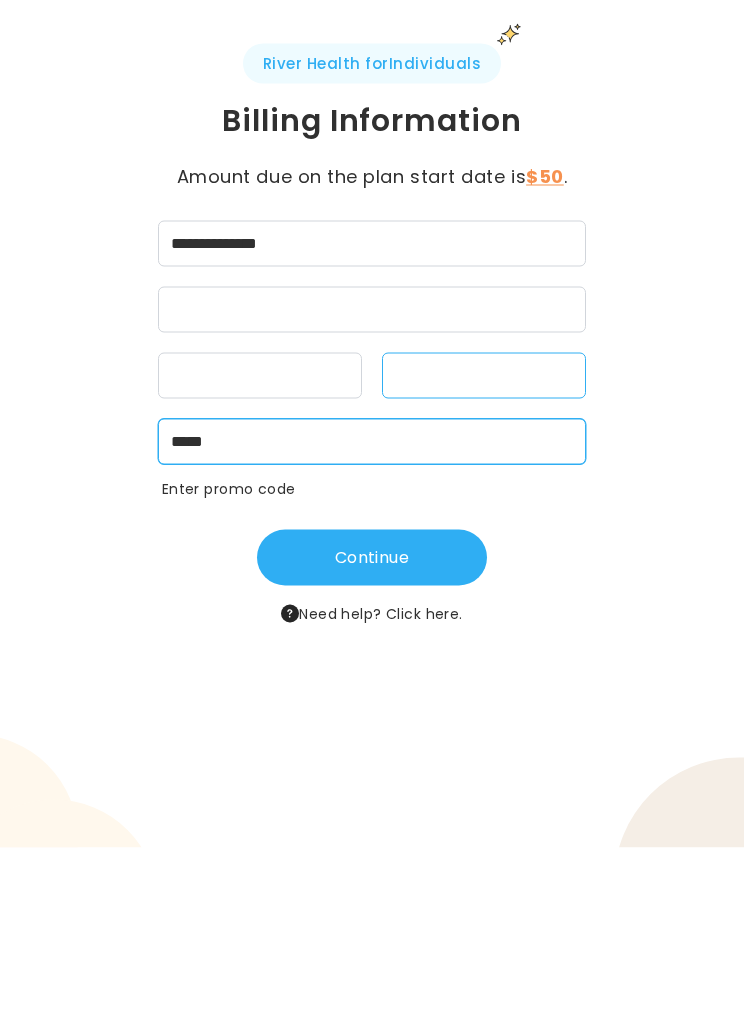 click on "*****" at bounding box center (372, 620) 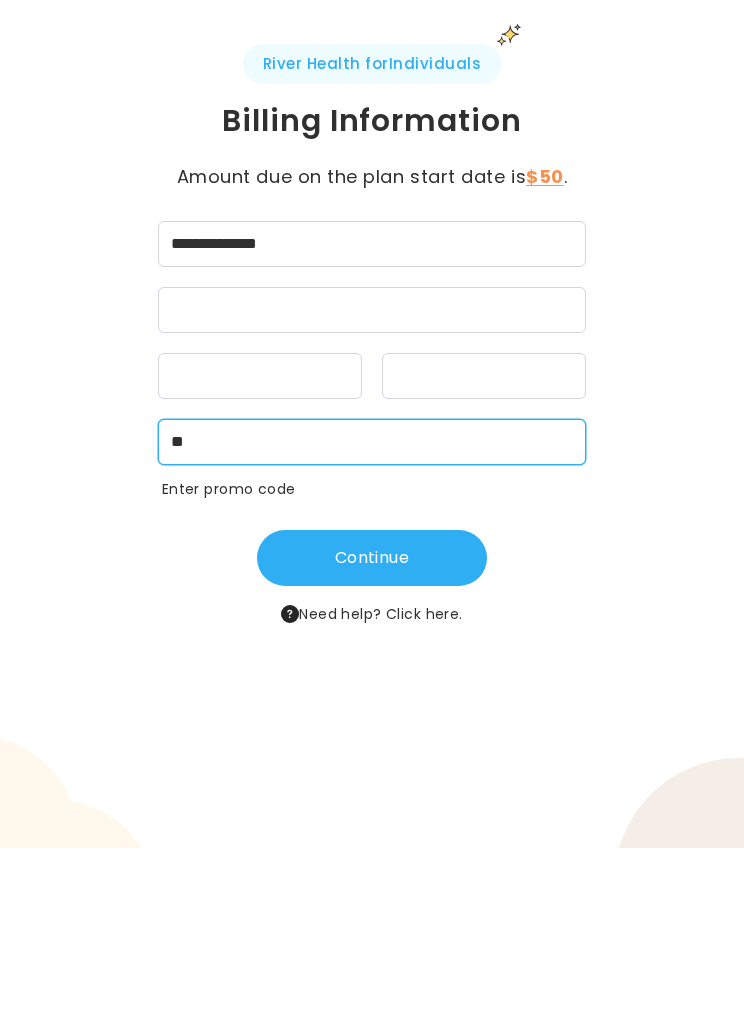type on "*" 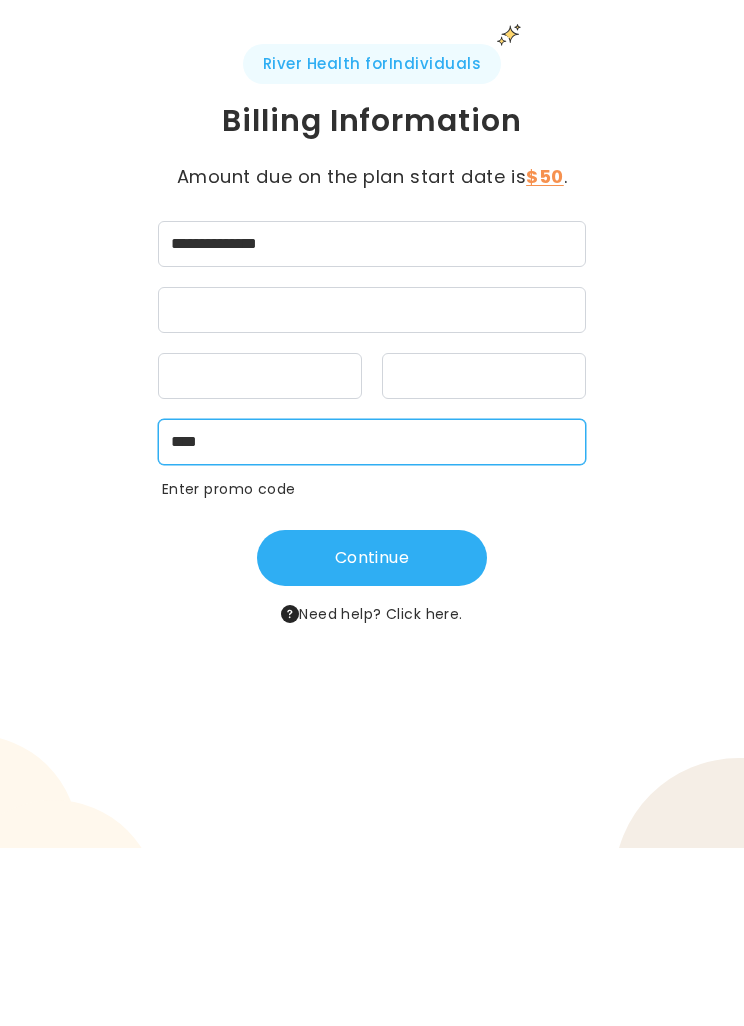 type on "*****" 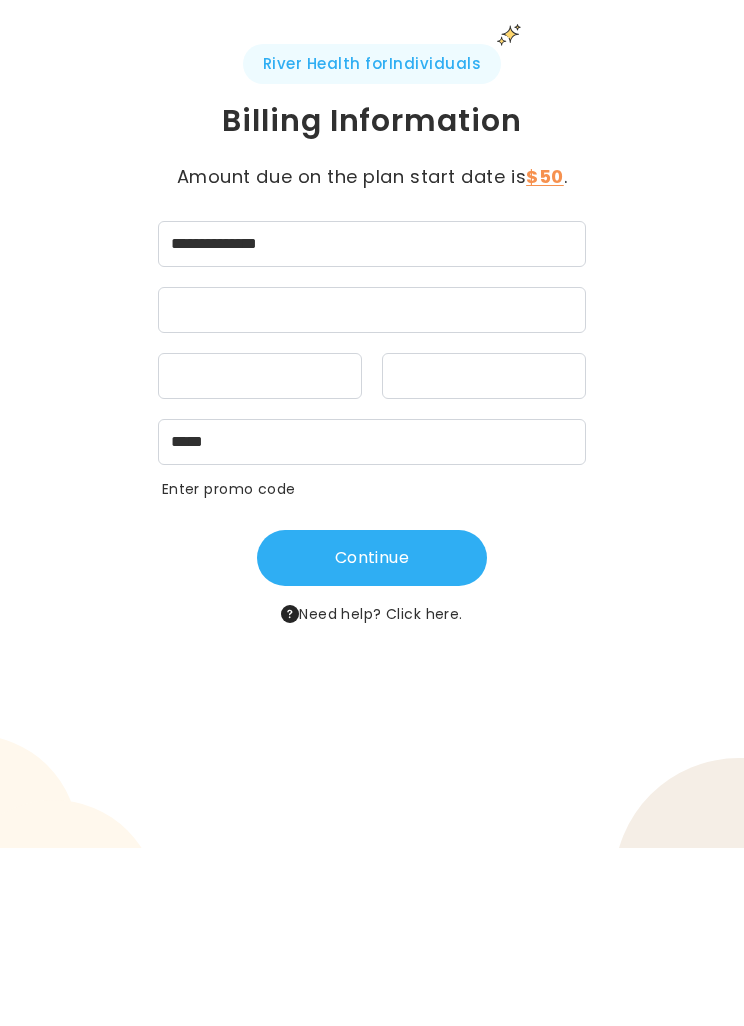 click on "Continue" at bounding box center [372, 736] 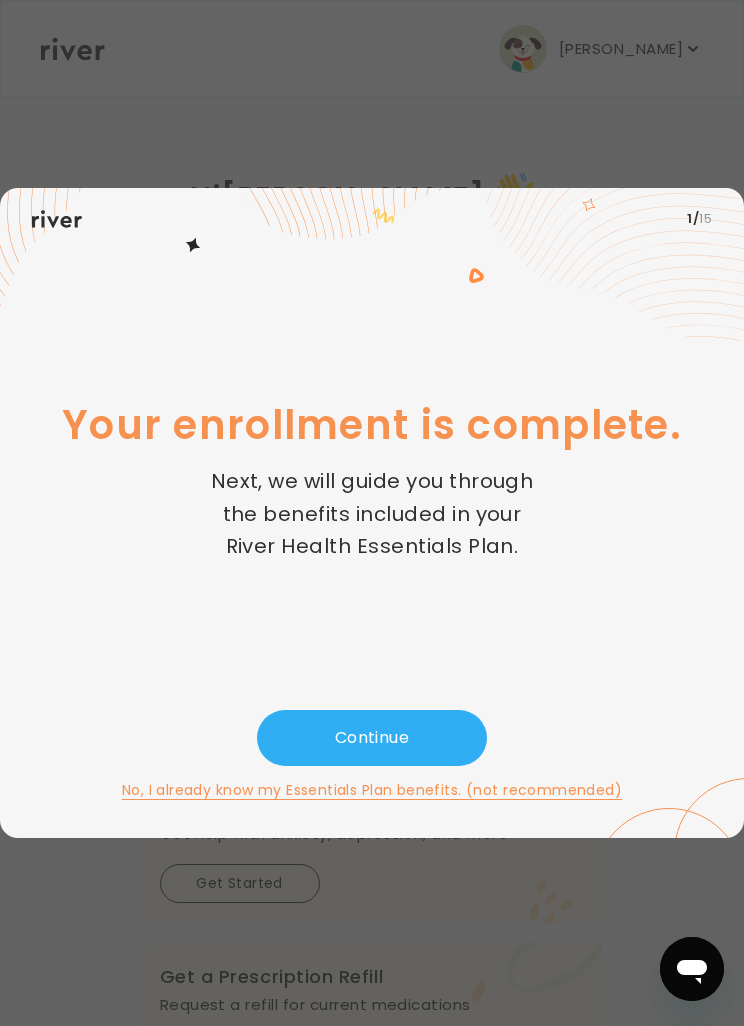 click on "Continue" at bounding box center (372, 738) 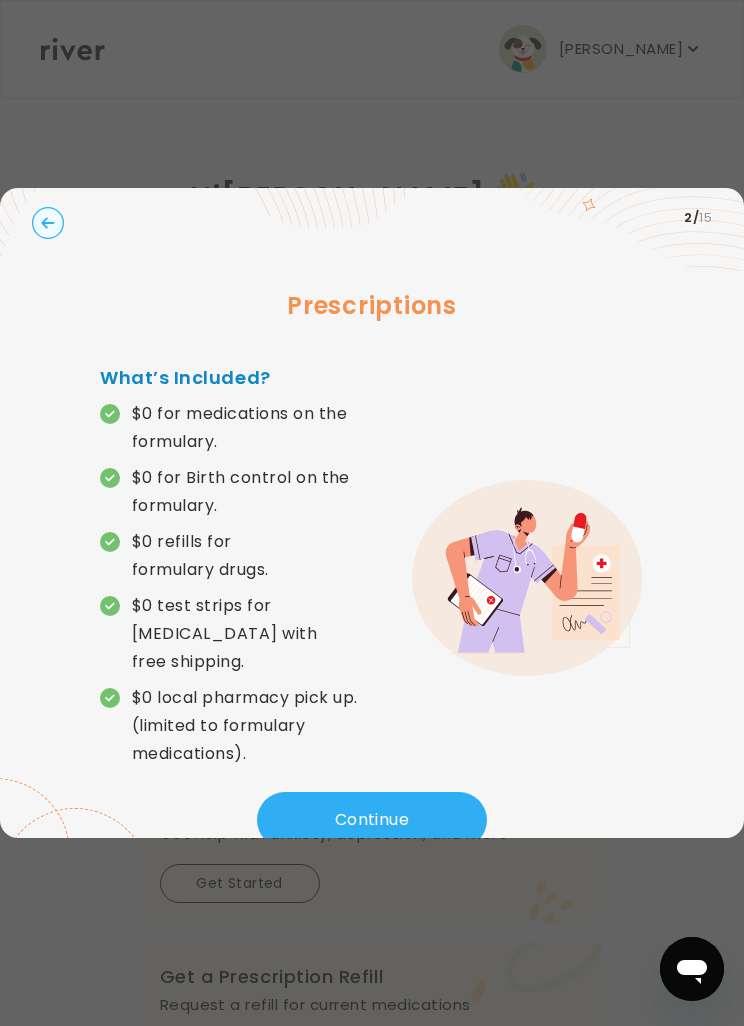 click on "Continue" at bounding box center (372, 820) 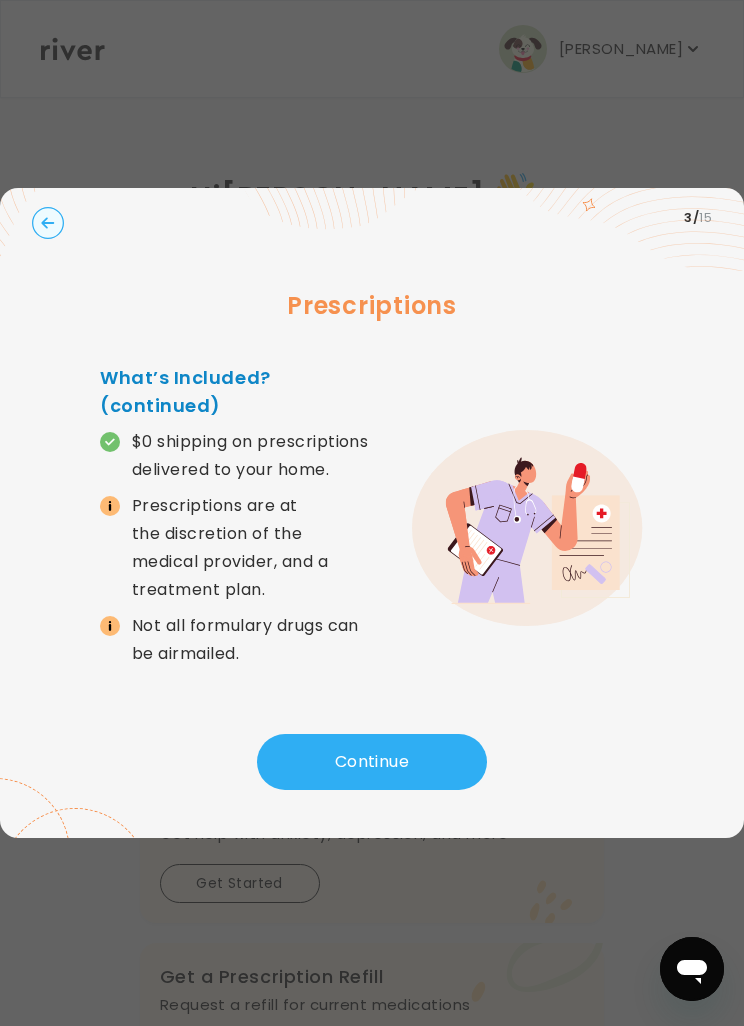 click on "Continue" at bounding box center (372, 762) 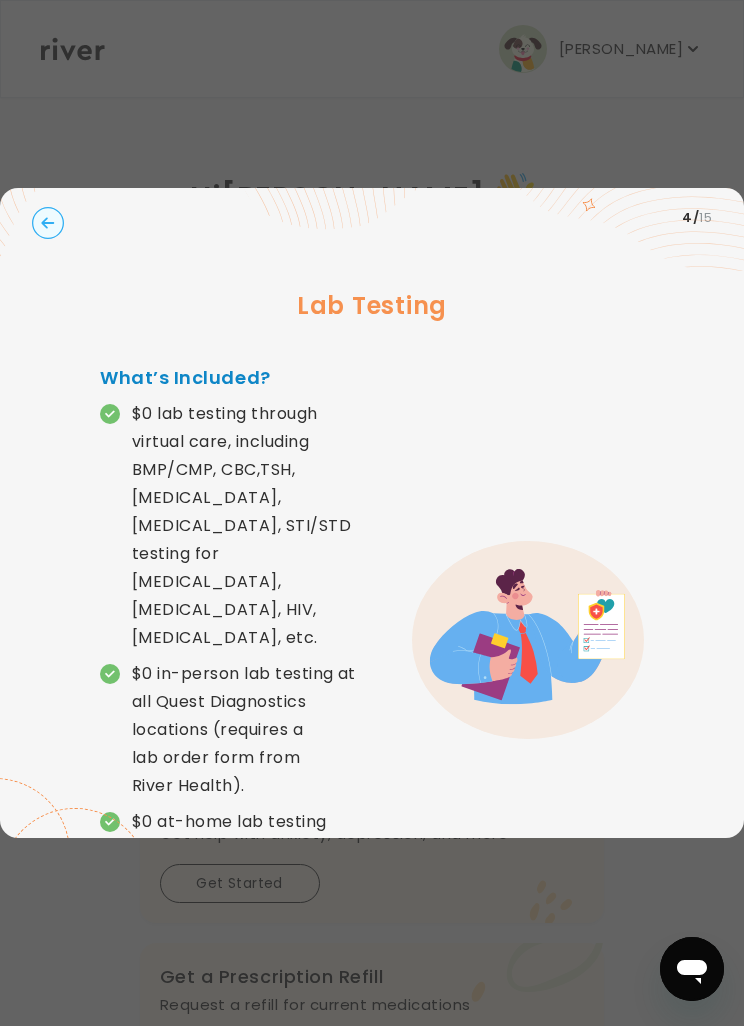scroll, scrollTop: 64, scrollLeft: 0, axis: vertical 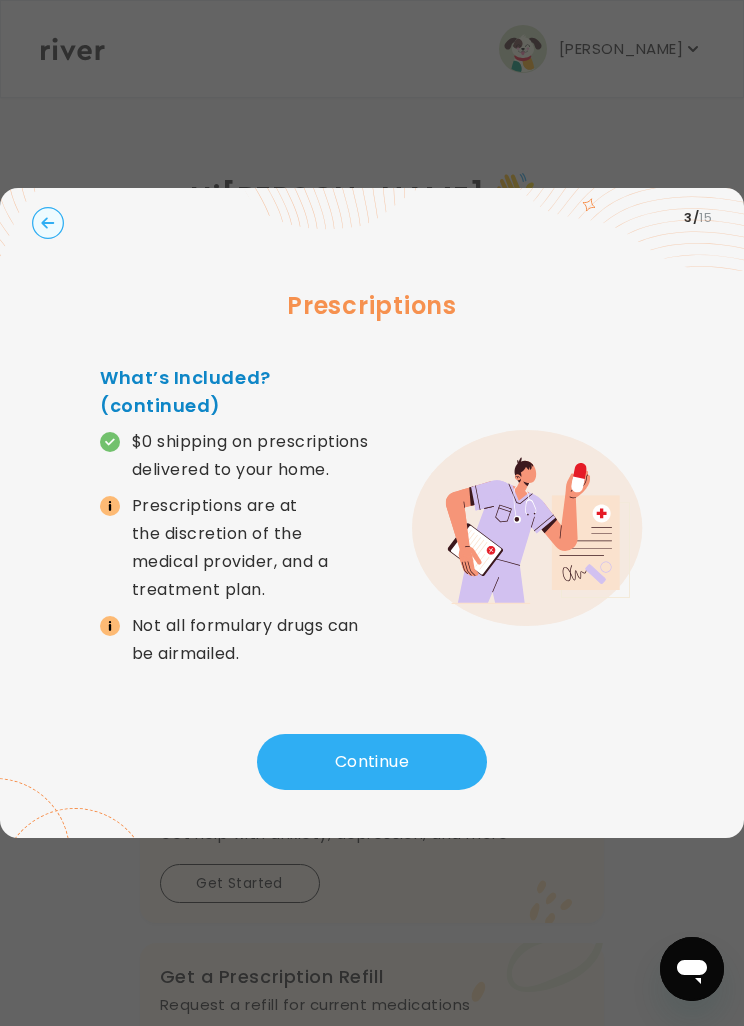 click on "Continue" at bounding box center [372, 762] 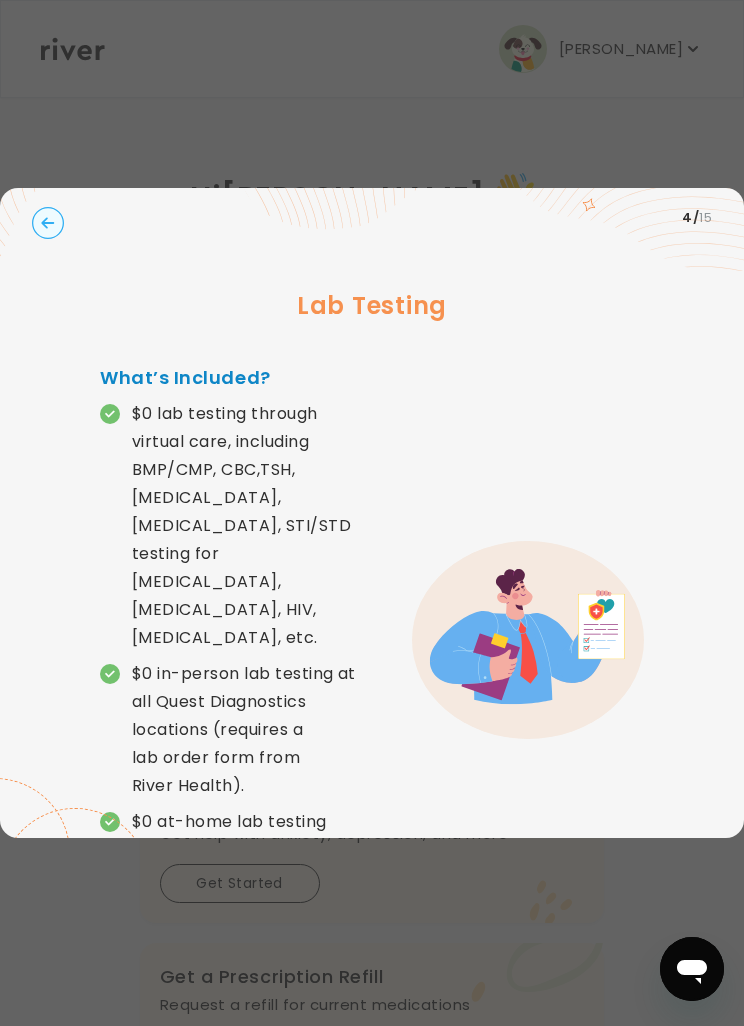 click 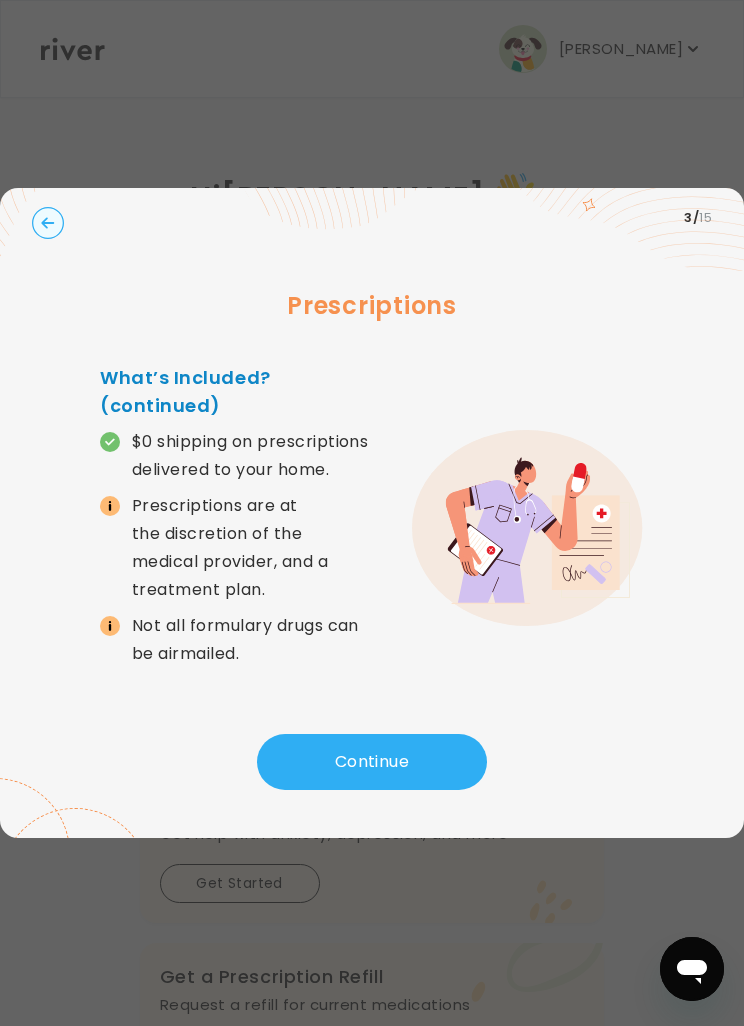 click on "Continue" at bounding box center (372, 762) 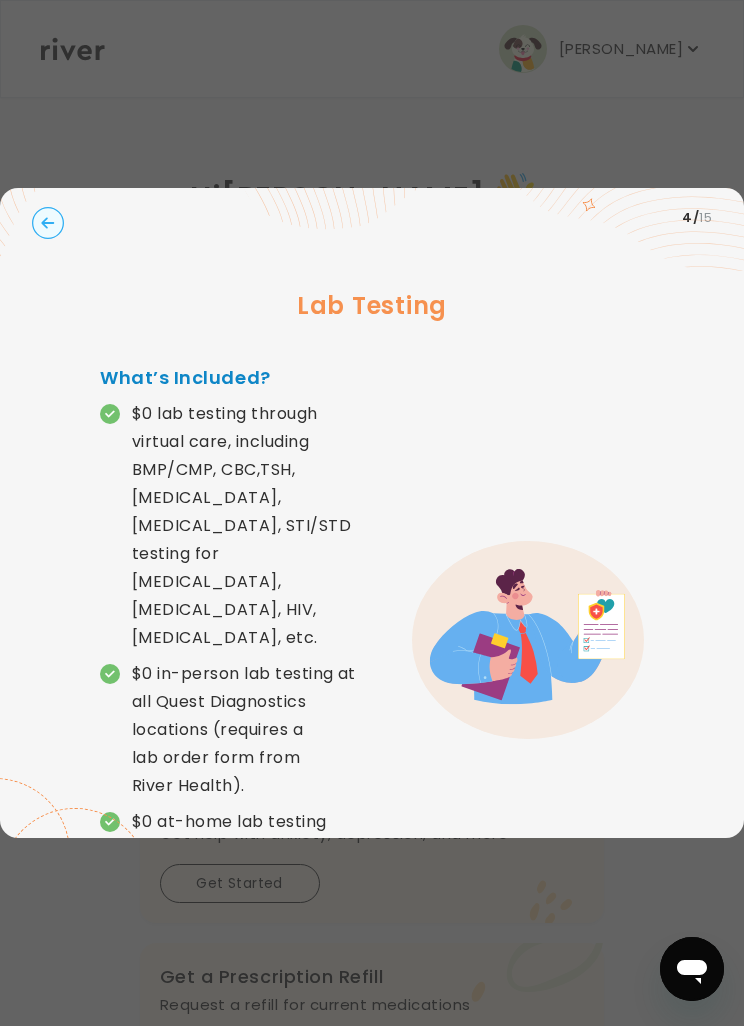 click 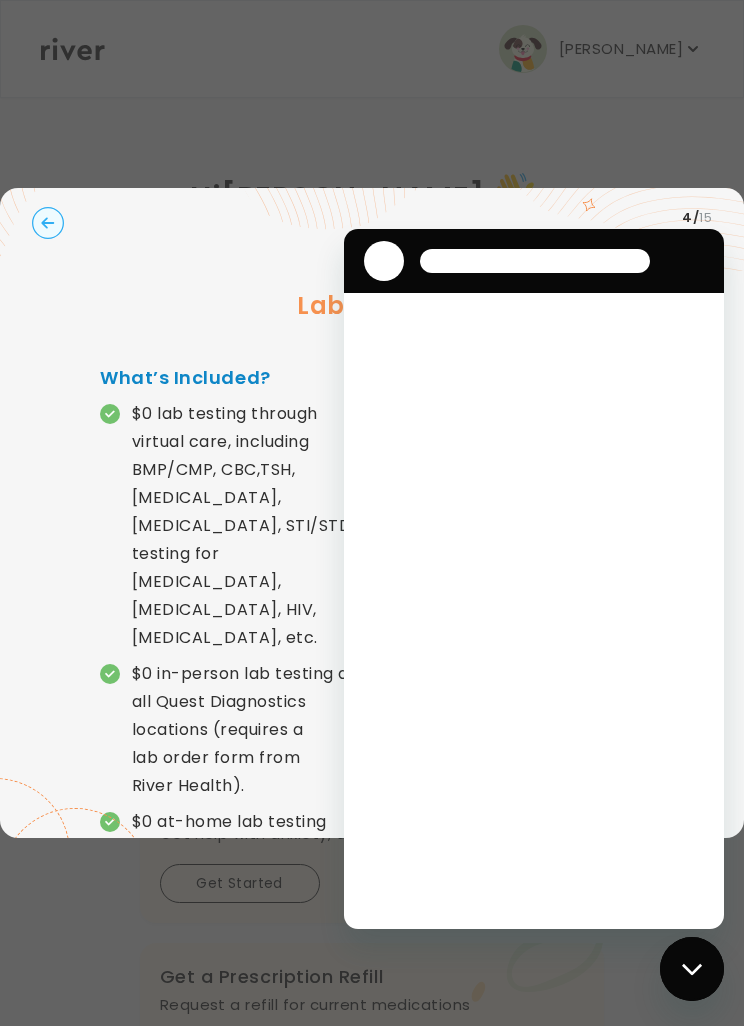 scroll, scrollTop: 0, scrollLeft: 0, axis: both 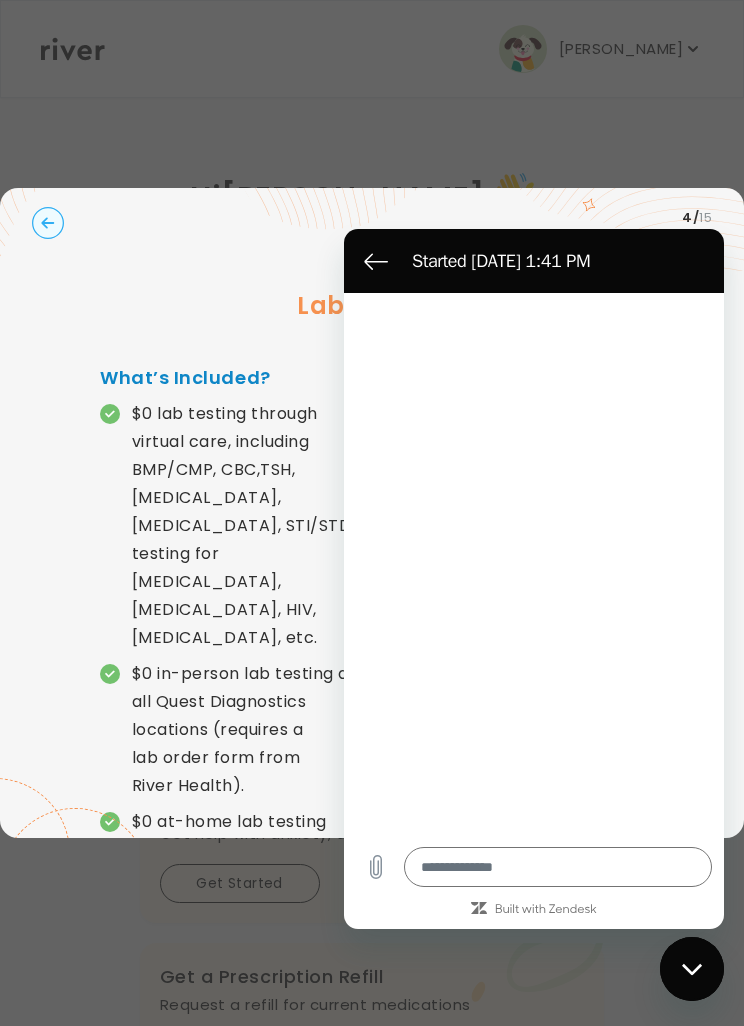 type on "*" 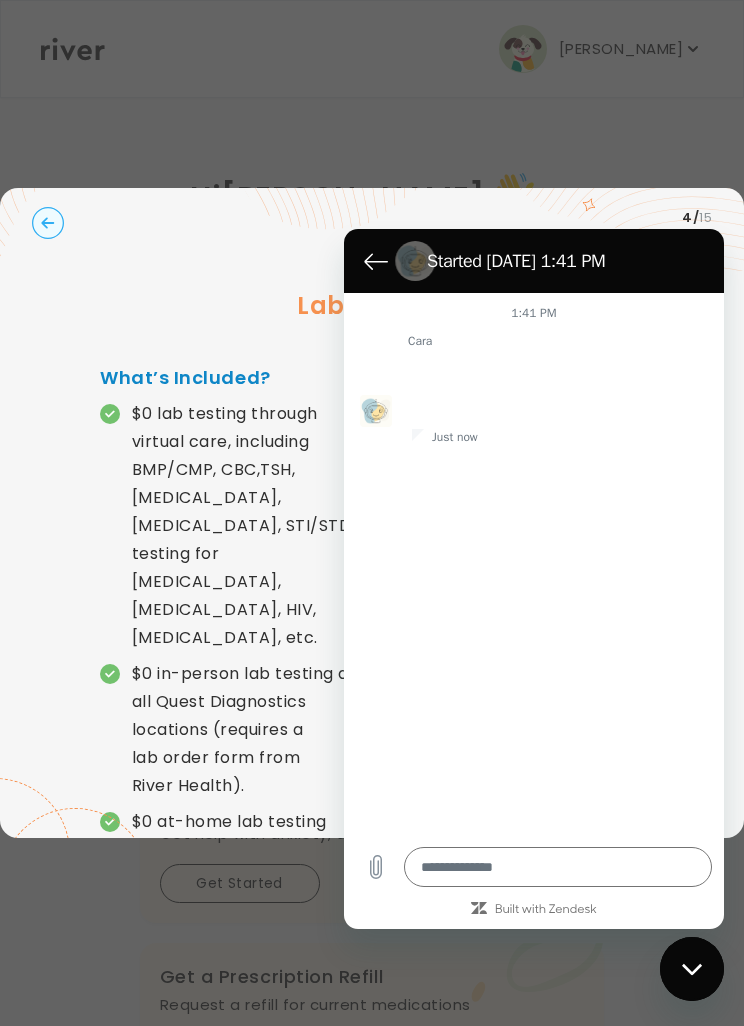 click 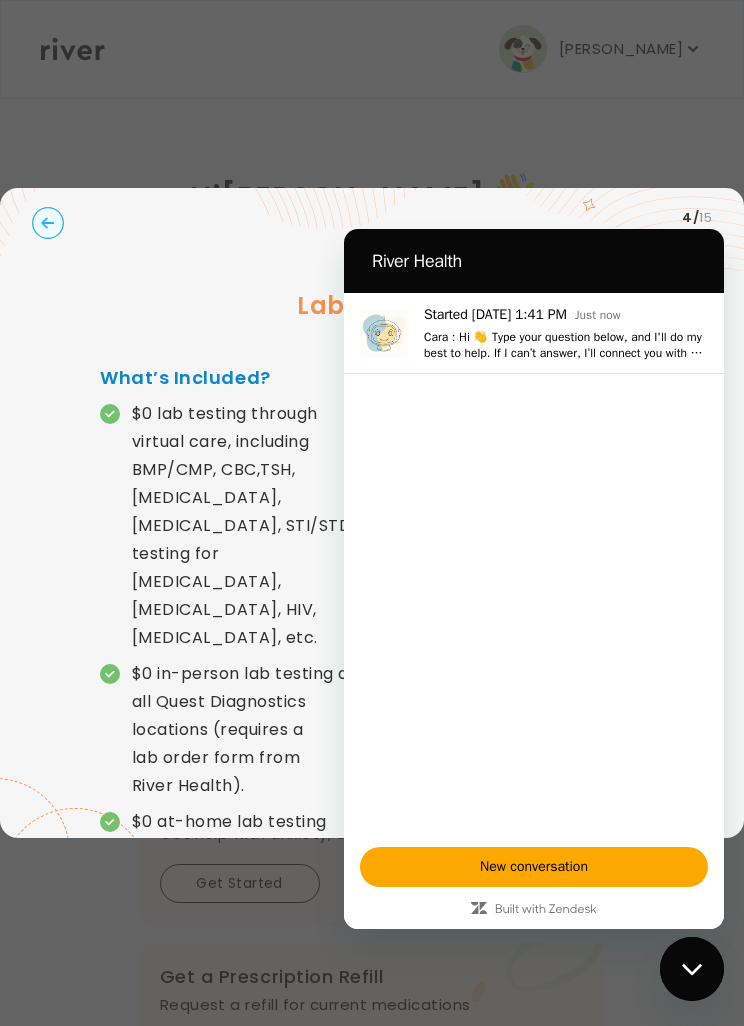 click at bounding box center [372, 513] 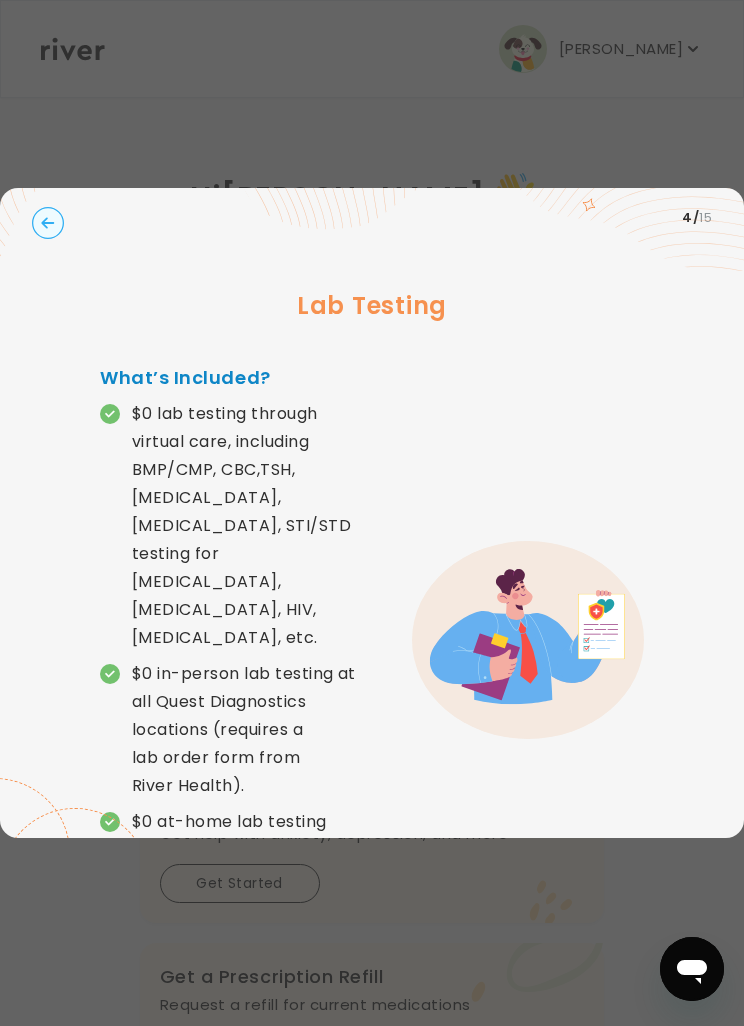 click on "Lab Testing What’s Included? $0 lab testing through virtual care, including BMP/CMP, CBC,TSH, [MEDICAL_DATA], [MEDICAL_DATA], STI/STD testing for [MEDICAL_DATA],[MEDICAL_DATA], HIV, [MEDICAL_DATA], etc.
$0 in-person lab testing at all Quest Diagnostics locations (requires a lab order form from River Health).
$0 at-home lab testing kit available through virtual care." at bounding box center (372, 582) 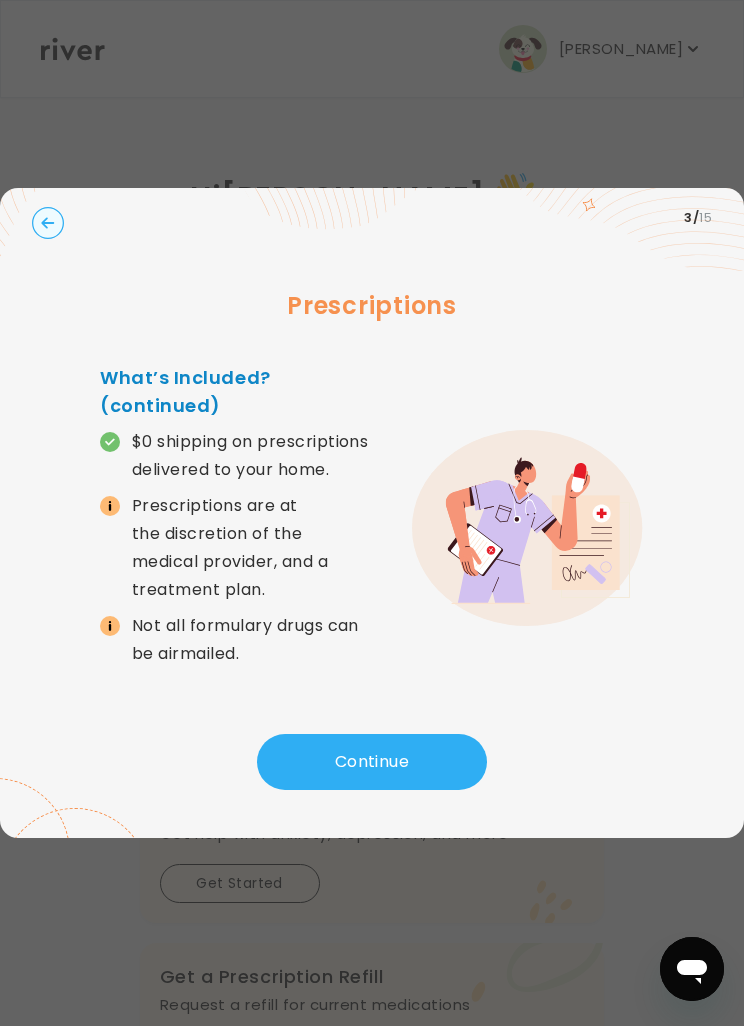 click 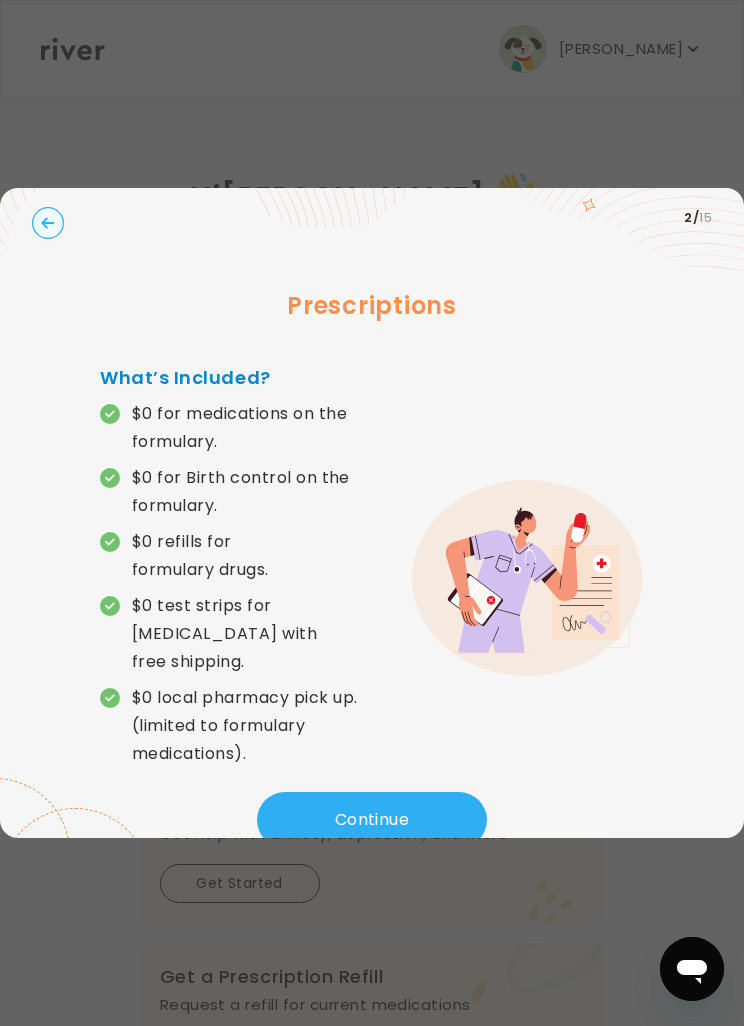 click 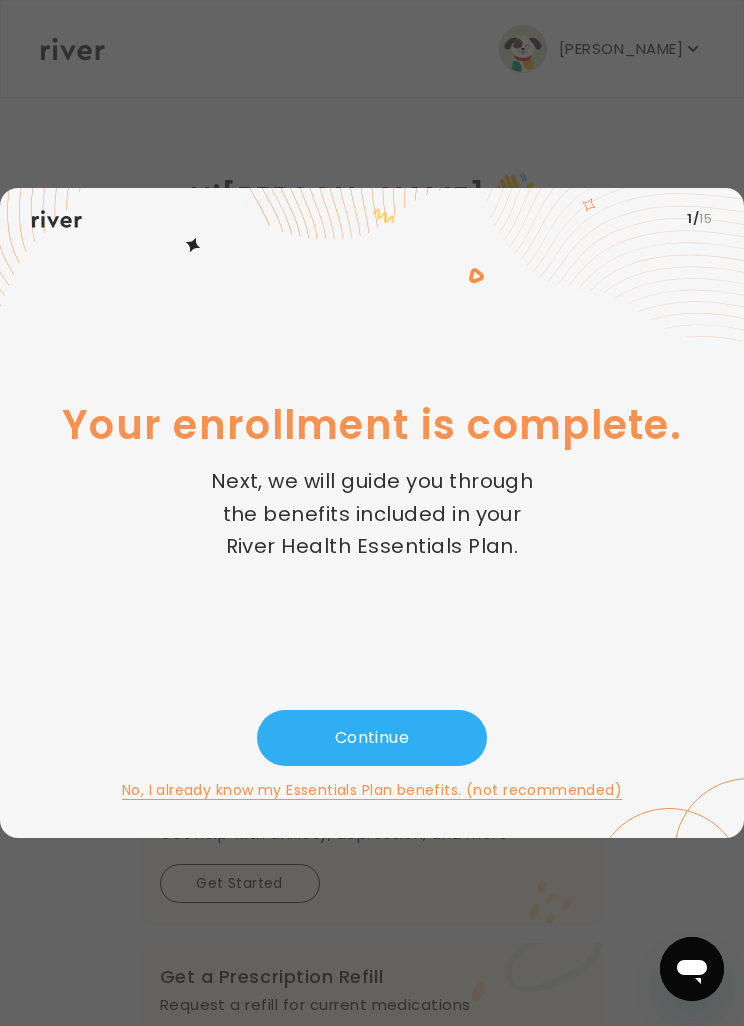 click 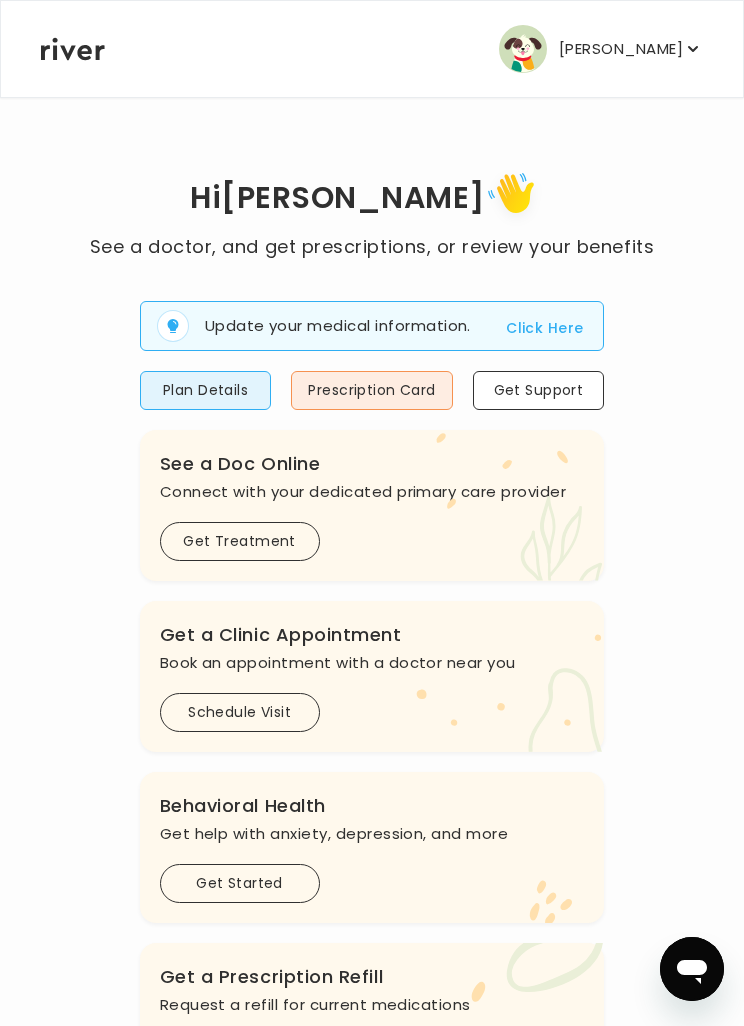 click on "Click Here" at bounding box center [544, 328] 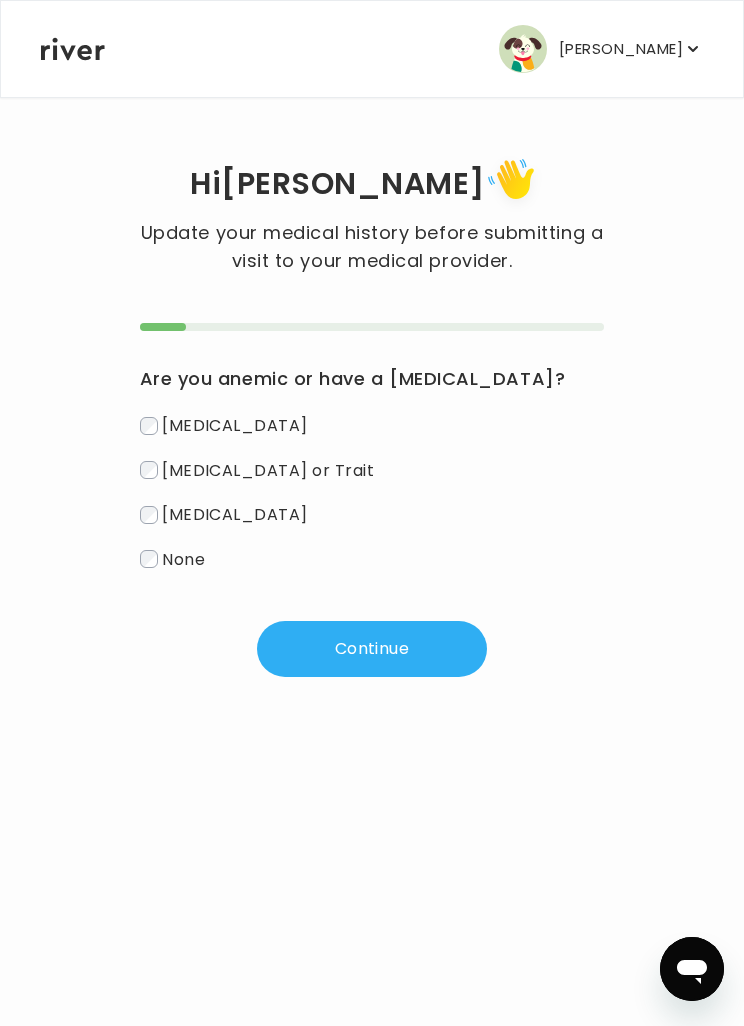 click on "None" at bounding box center [183, 558] 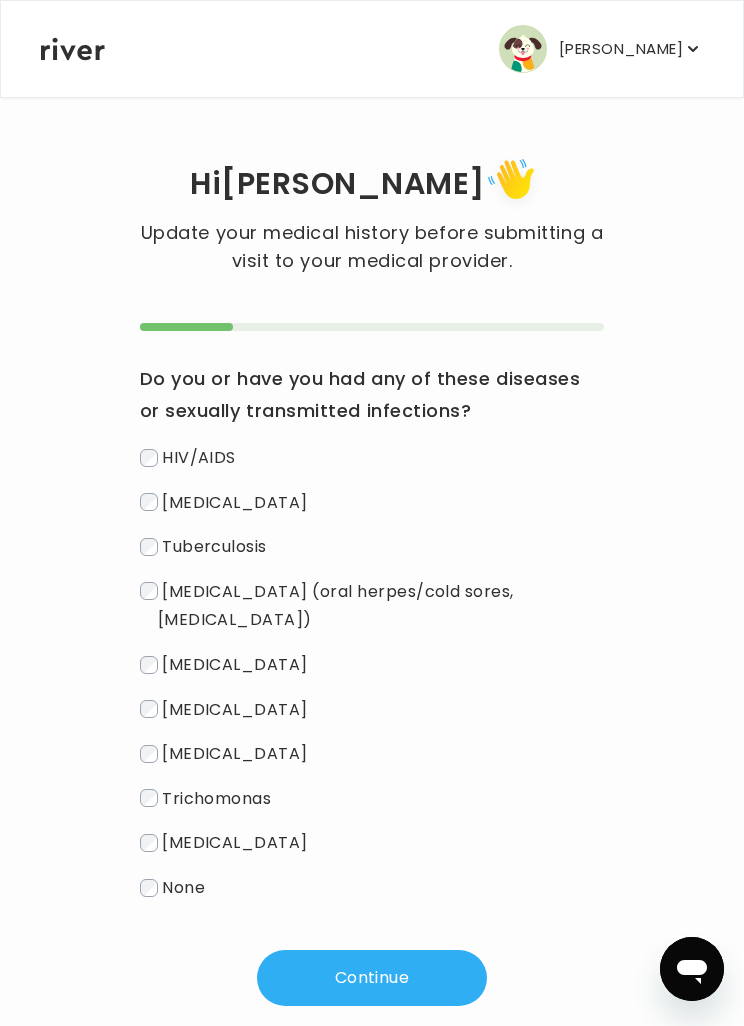scroll, scrollTop: 7, scrollLeft: 0, axis: vertical 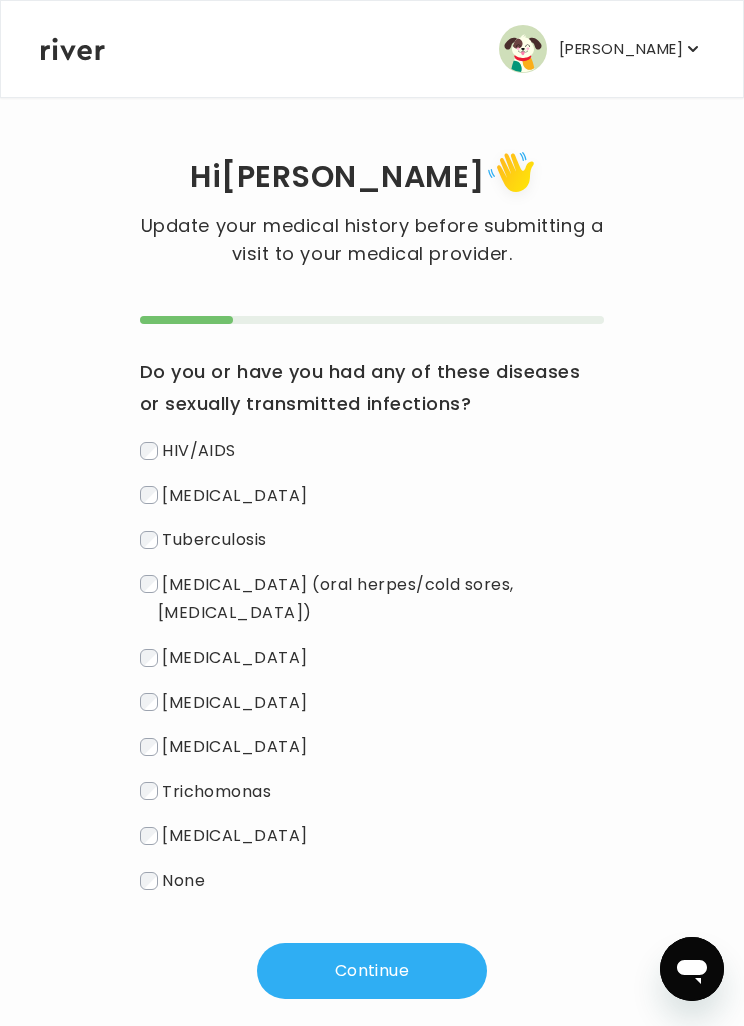 click on "None" at bounding box center [183, 880] 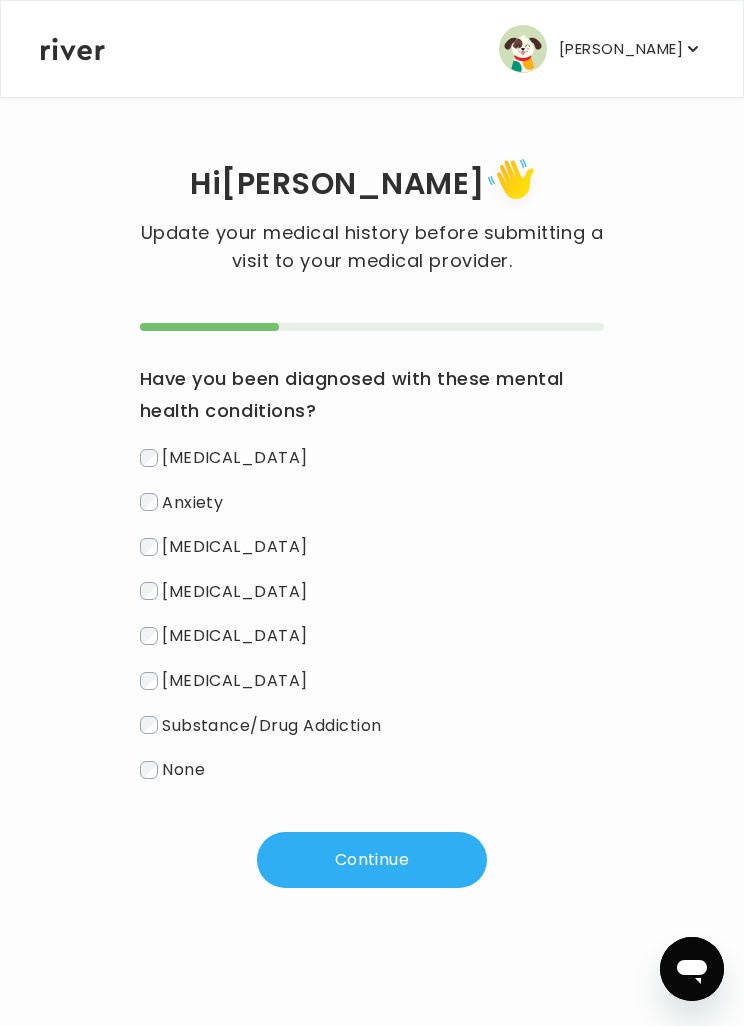 click on "[MEDICAL_DATA]" at bounding box center [235, 457] 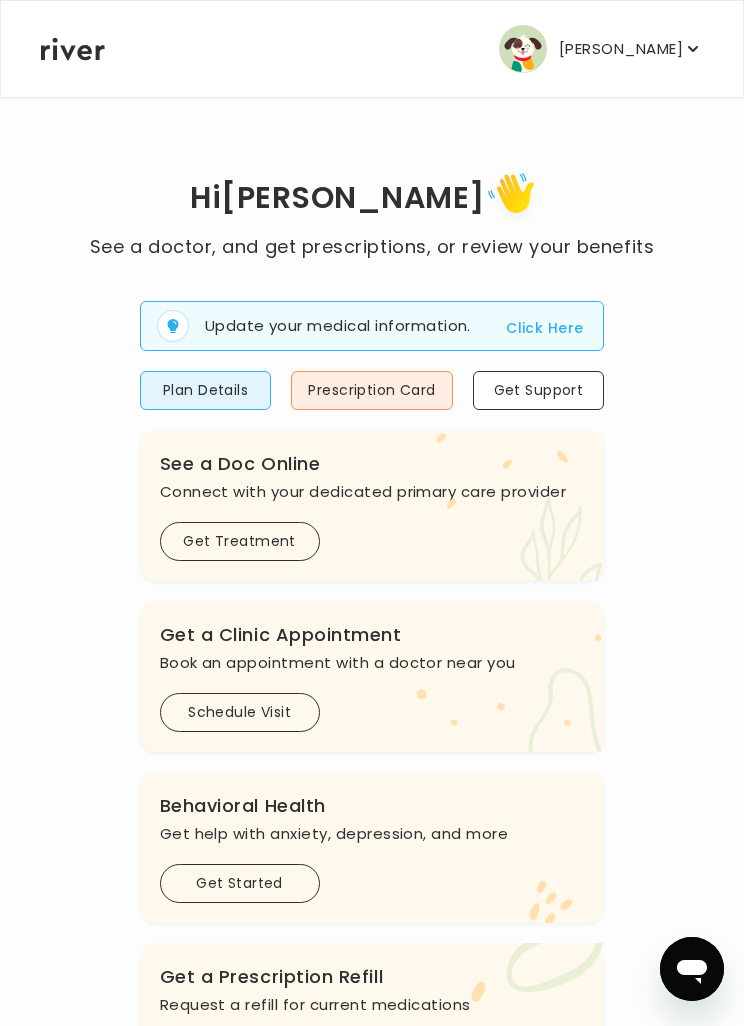 click on "Click Here" at bounding box center [544, 328] 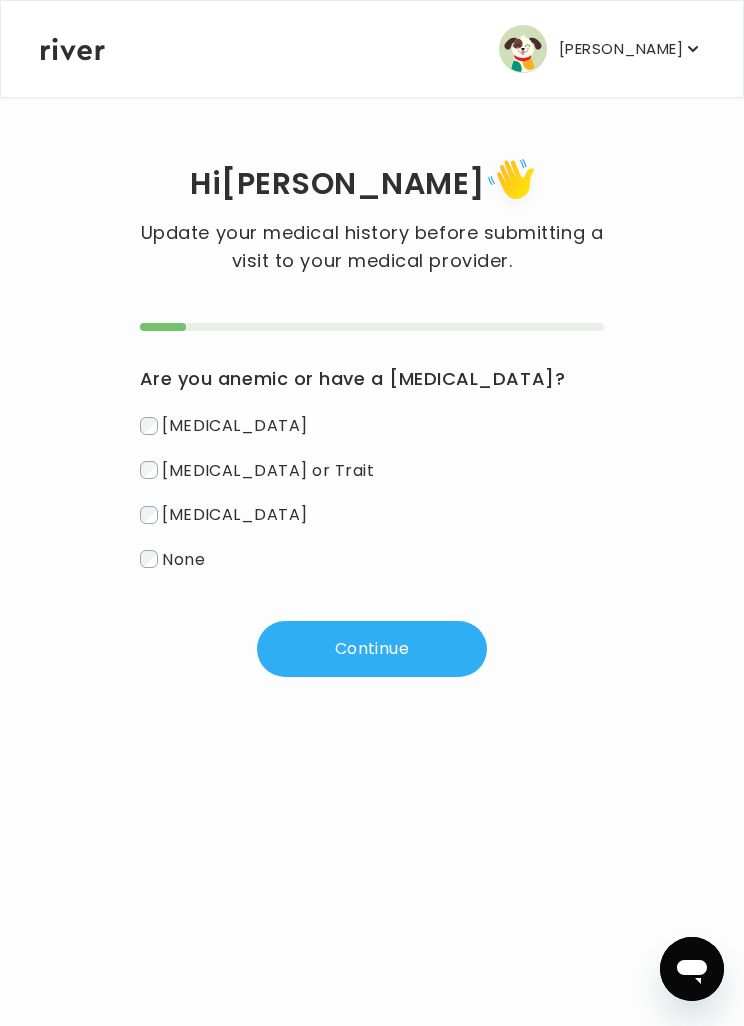 click on "None" at bounding box center (183, 558) 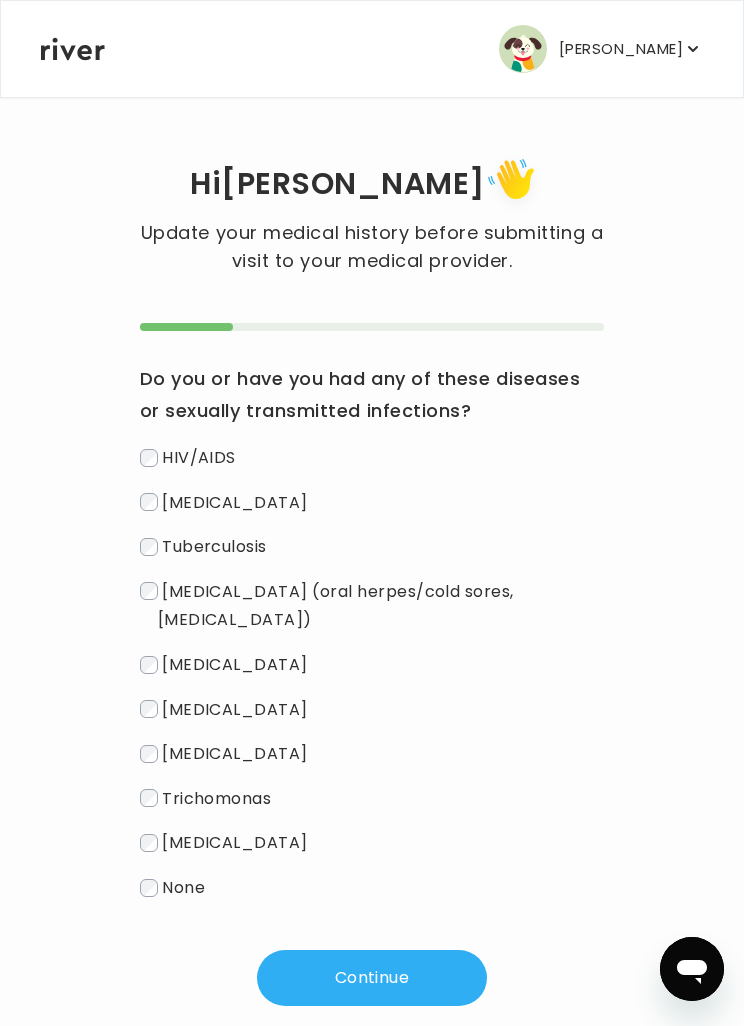 click on "None" at bounding box center (183, 887) 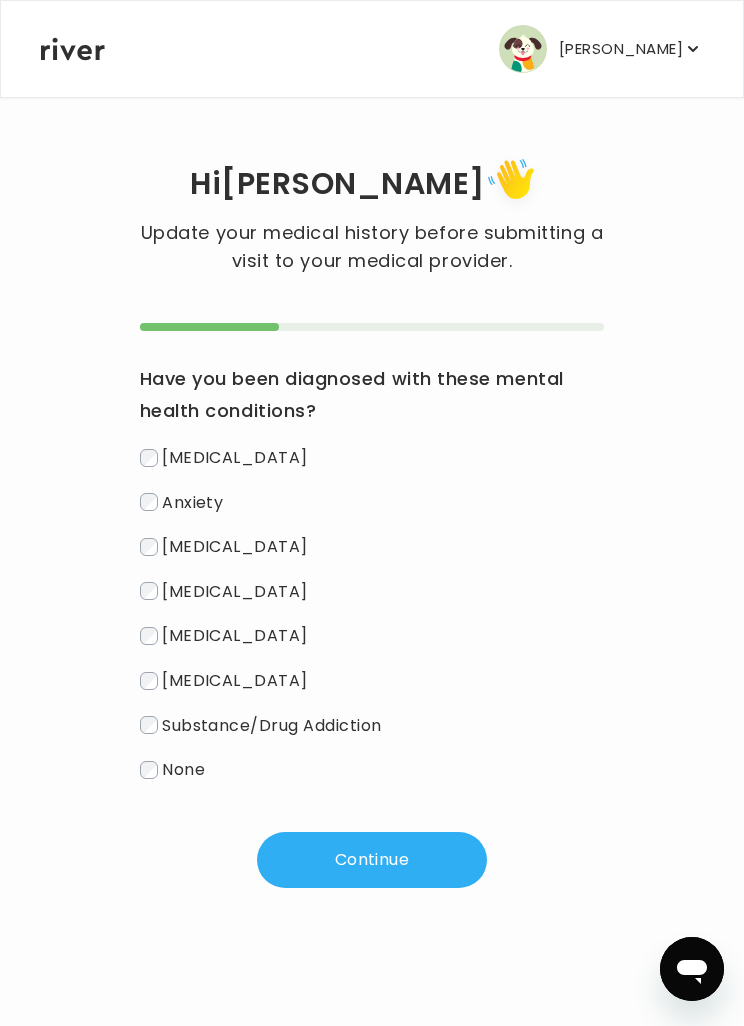 click on "[MEDICAL_DATA]" at bounding box center (235, 680) 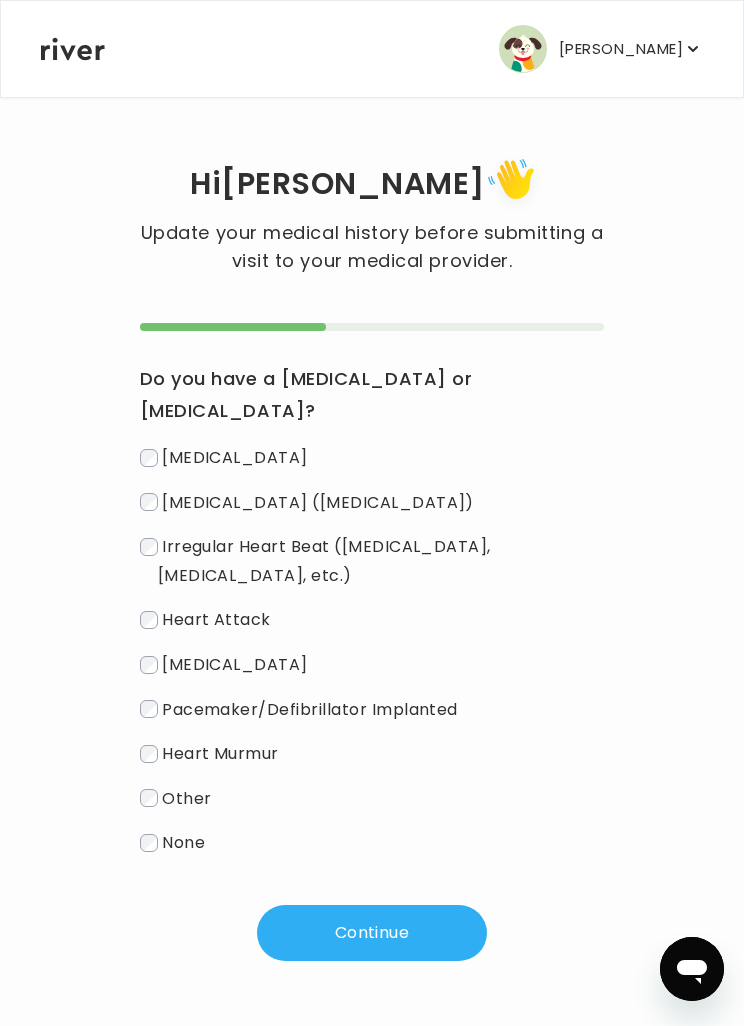 click on "None" at bounding box center [183, 842] 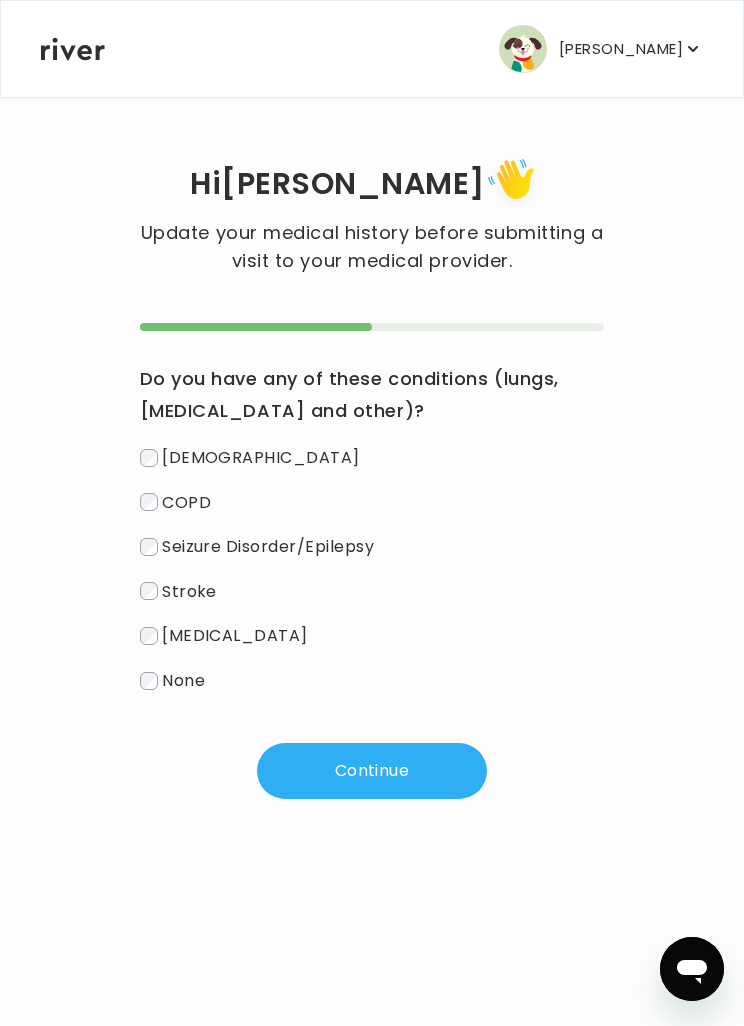 click on "[DEMOGRAPHIC_DATA]" at bounding box center (372, 457) 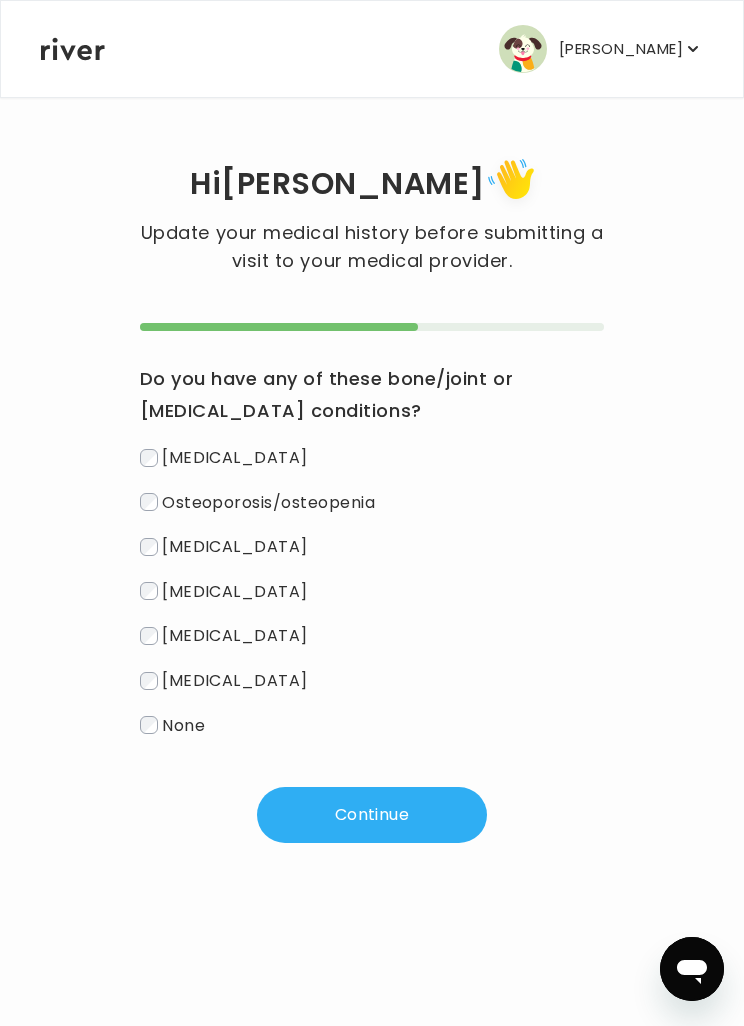 click on "None" at bounding box center (183, 724) 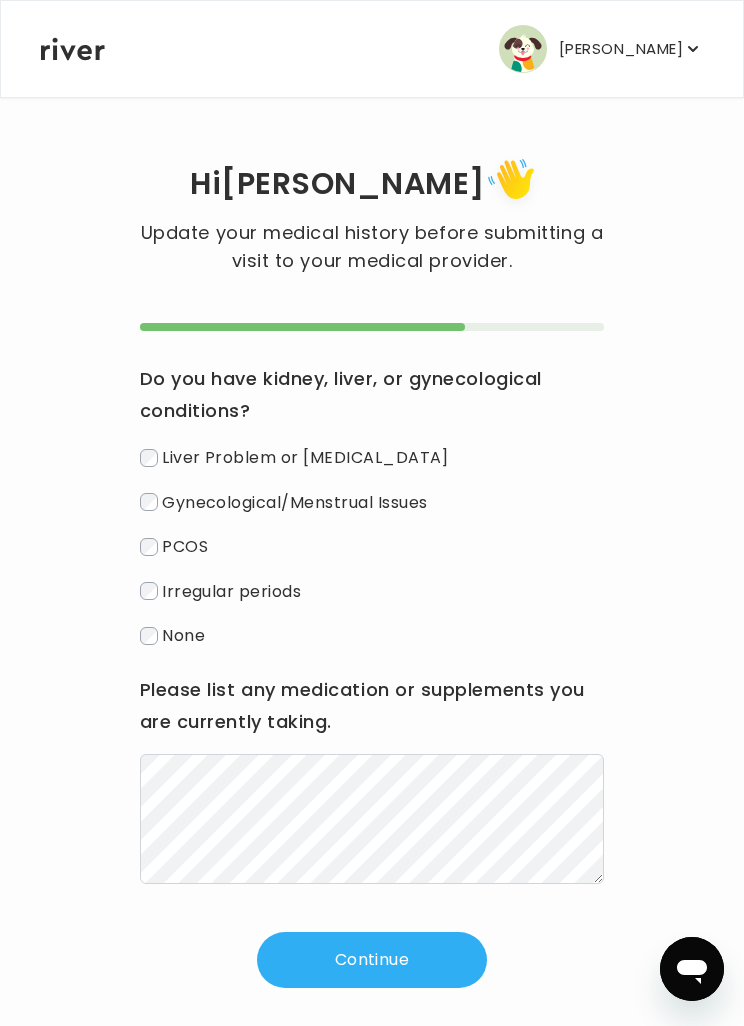click on "Irregular periods" at bounding box center [231, 590] 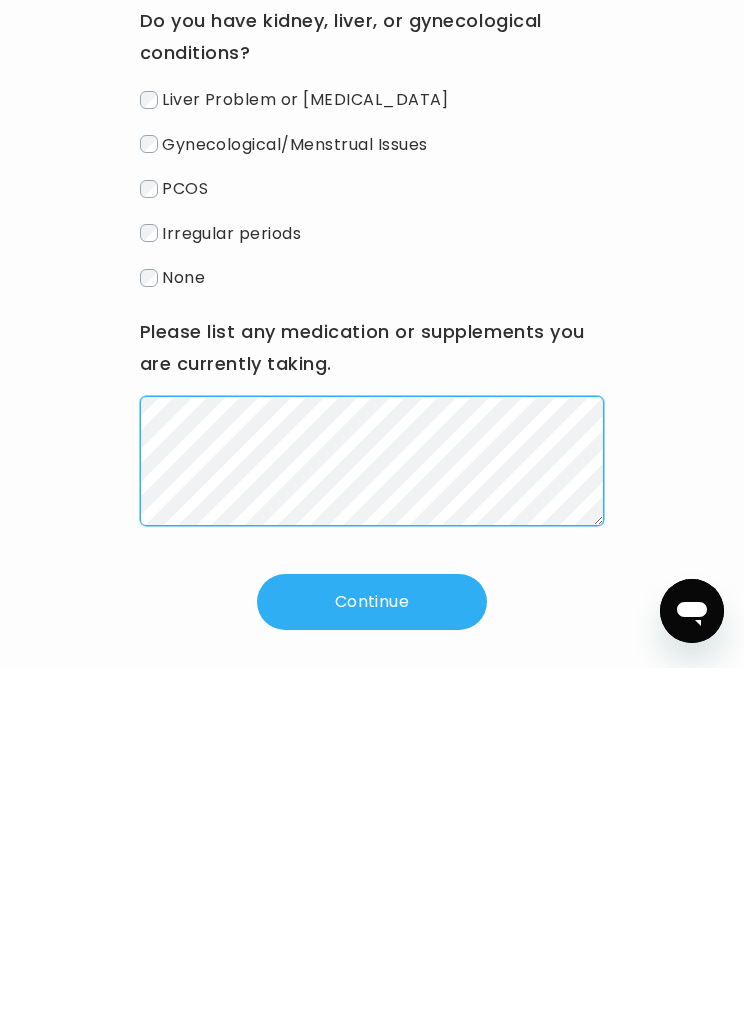scroll, scrollTop: 18, scrollLeft: 0, axis: vertical 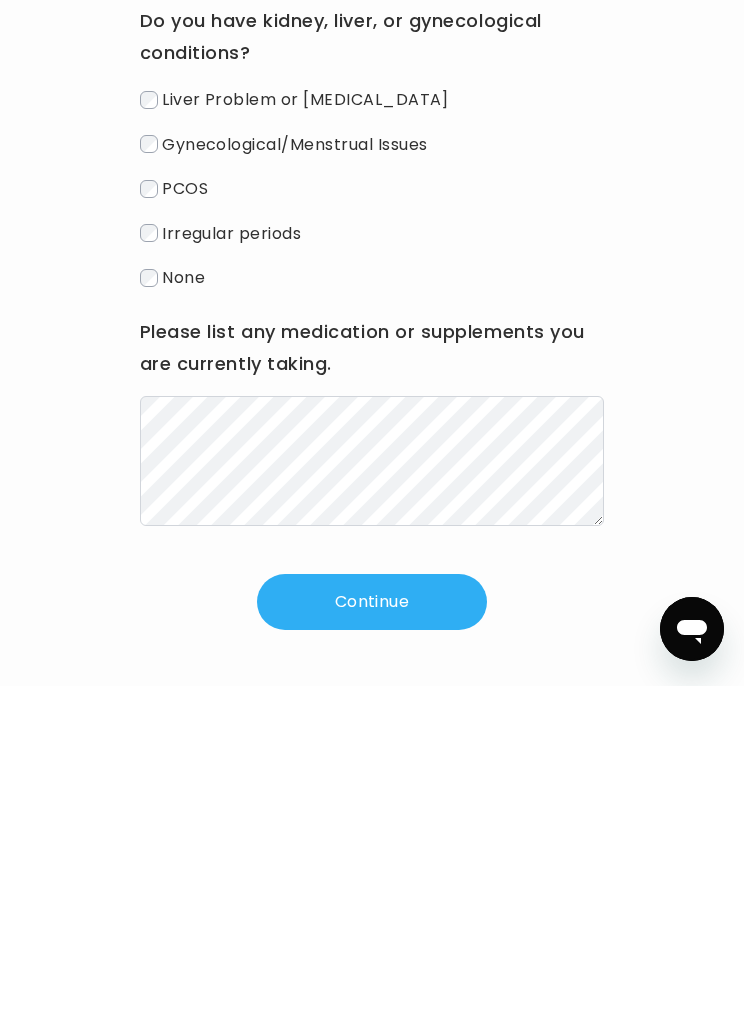 click on "Continue" at bounding box center (372, 942) 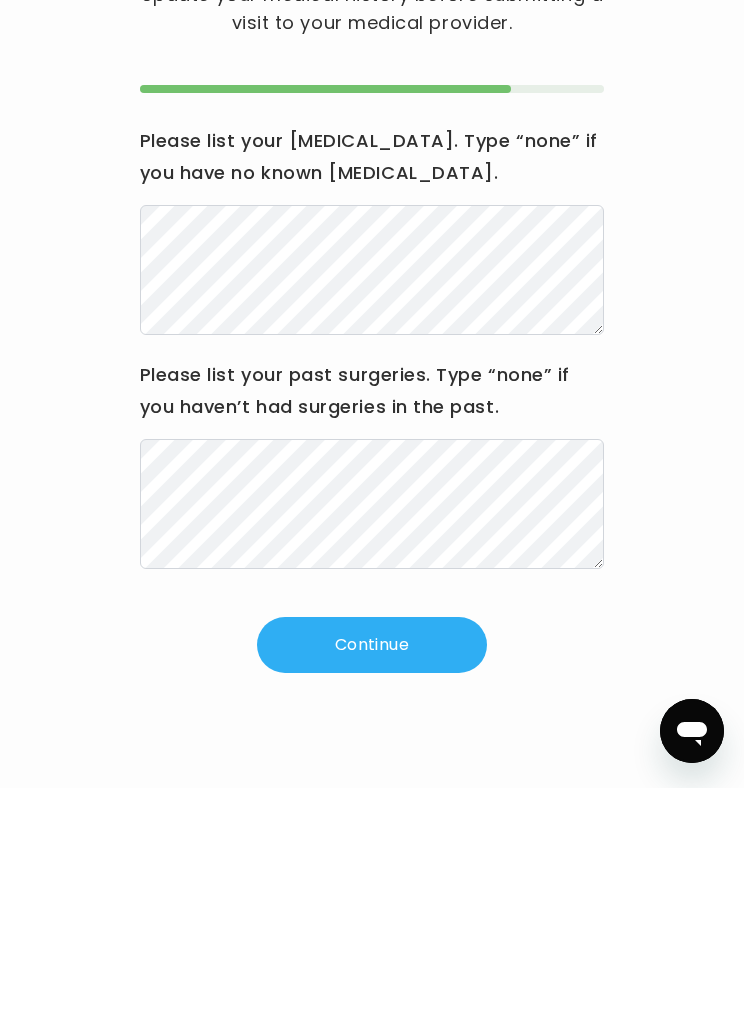 click on "Continue" at bounding box center [372, 883] 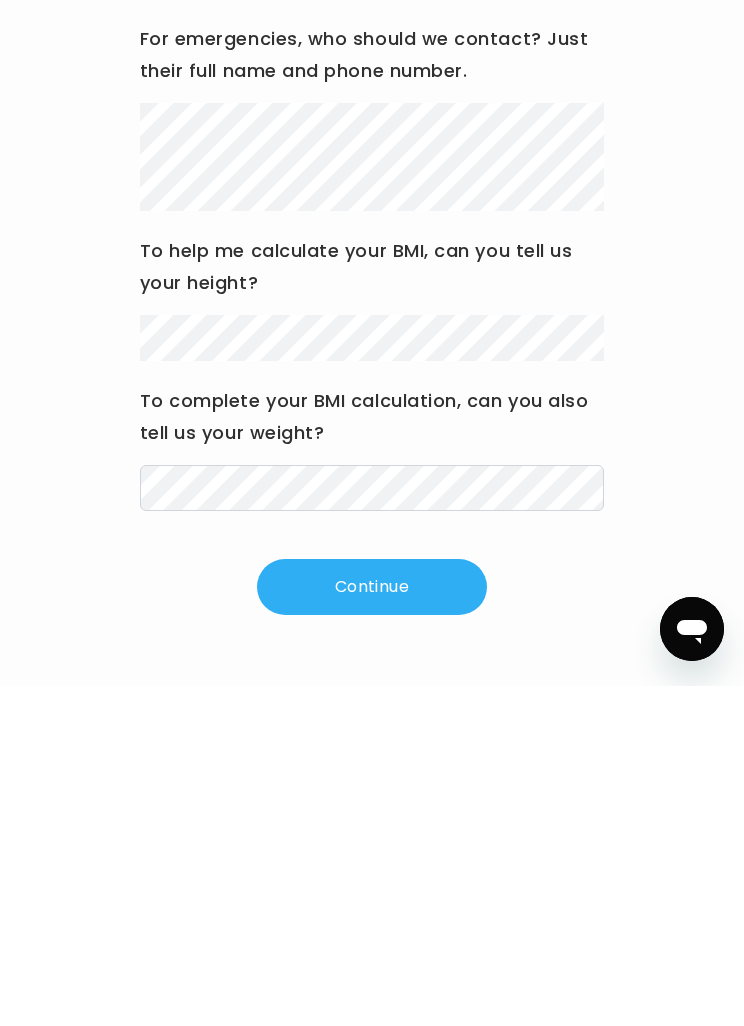 click on "Continue" at bounding box center [372, 927] 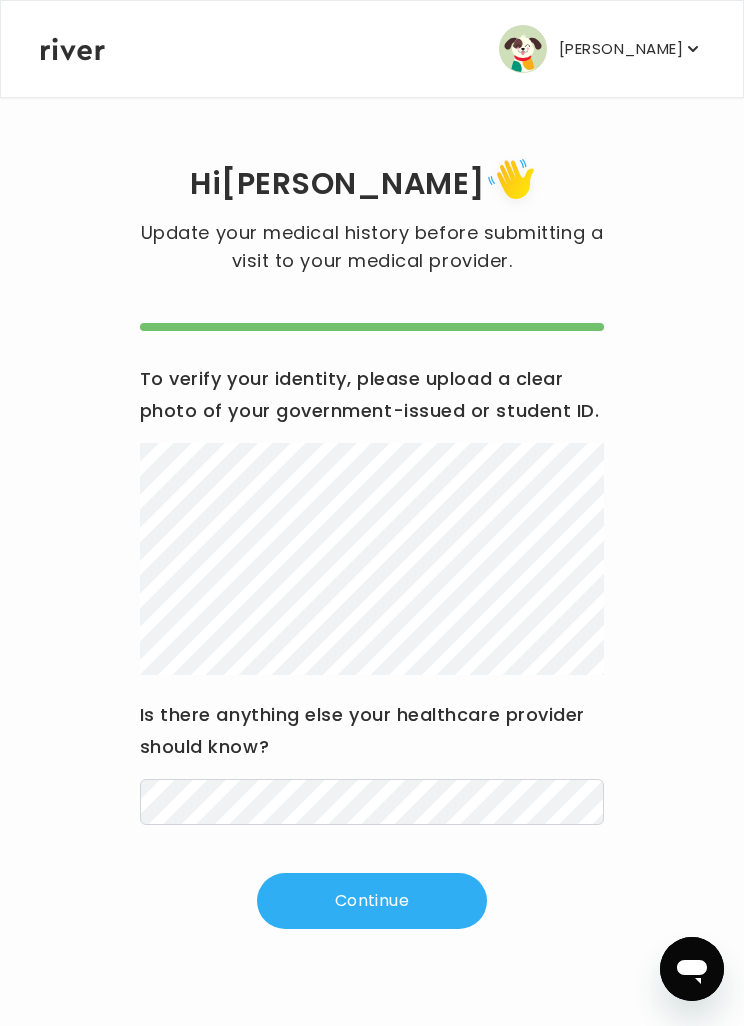 click on "Continue" at bounding box center (372, 901) 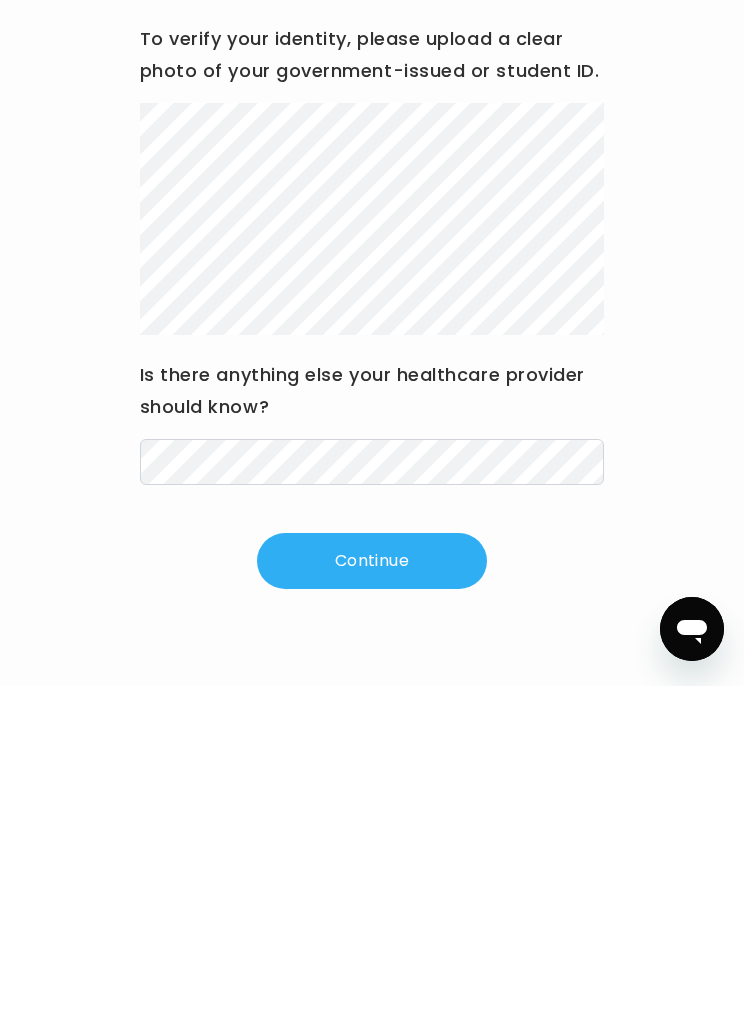 click on "Continue" at bounding box center (372, 901) 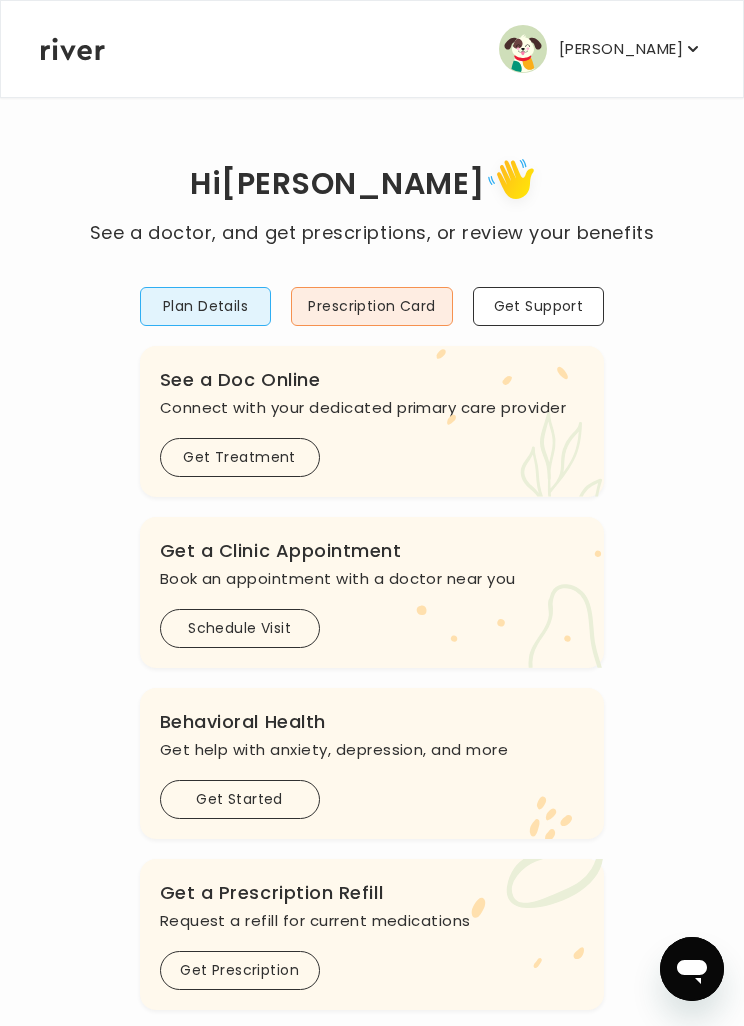 click on "Get Prescription" at bounding box center (240, 970) 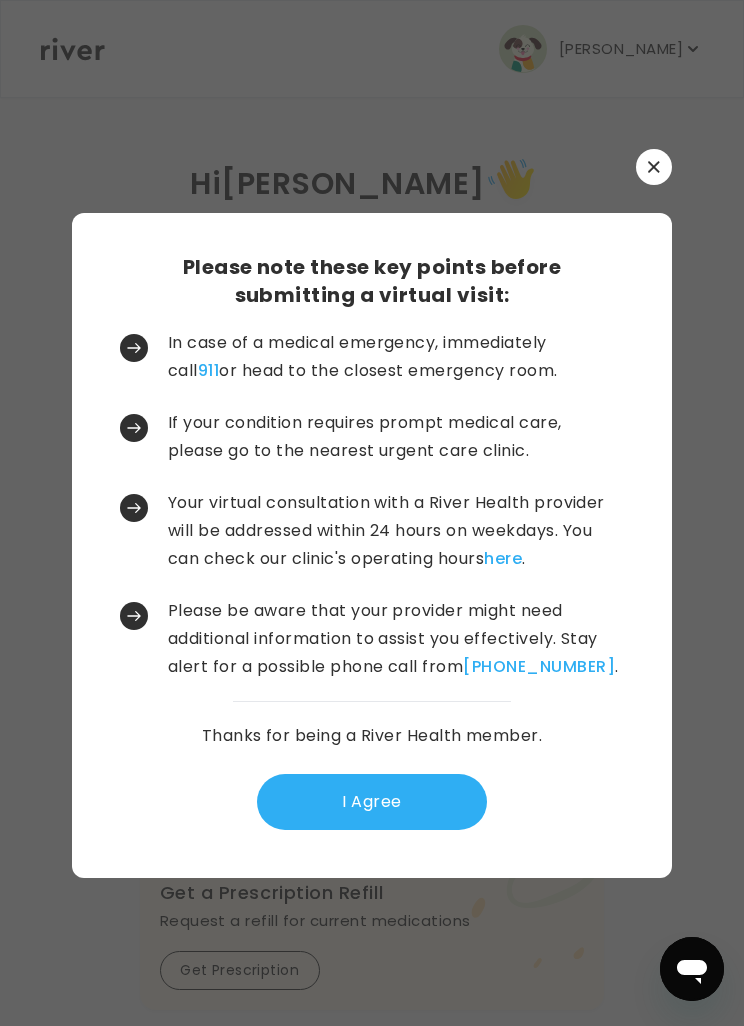 click on "I Agree" at bounding box center [372, 802] 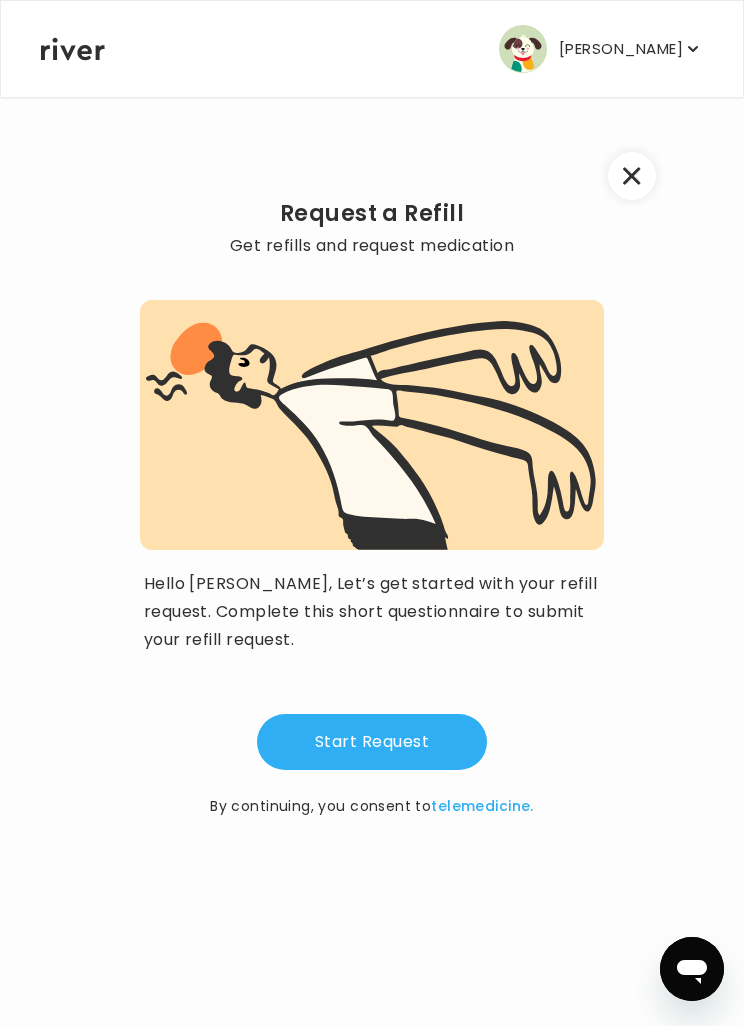 click on "Start Request" at bounding box center [372, 742] 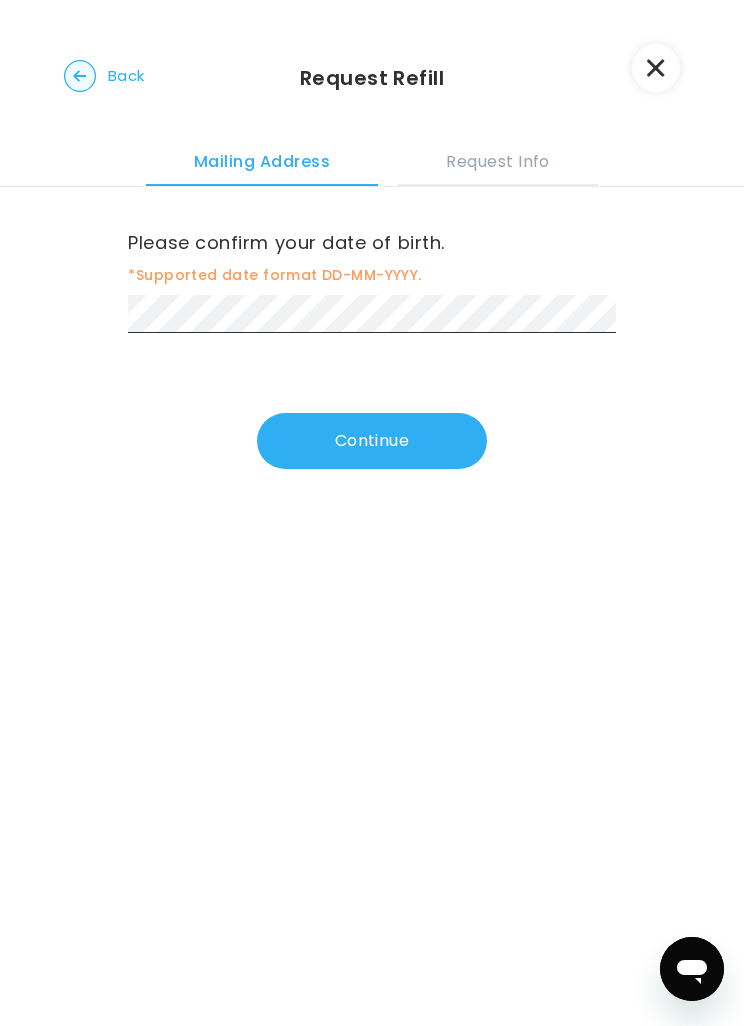 click on "Continue" at bounding box center [372, 441] 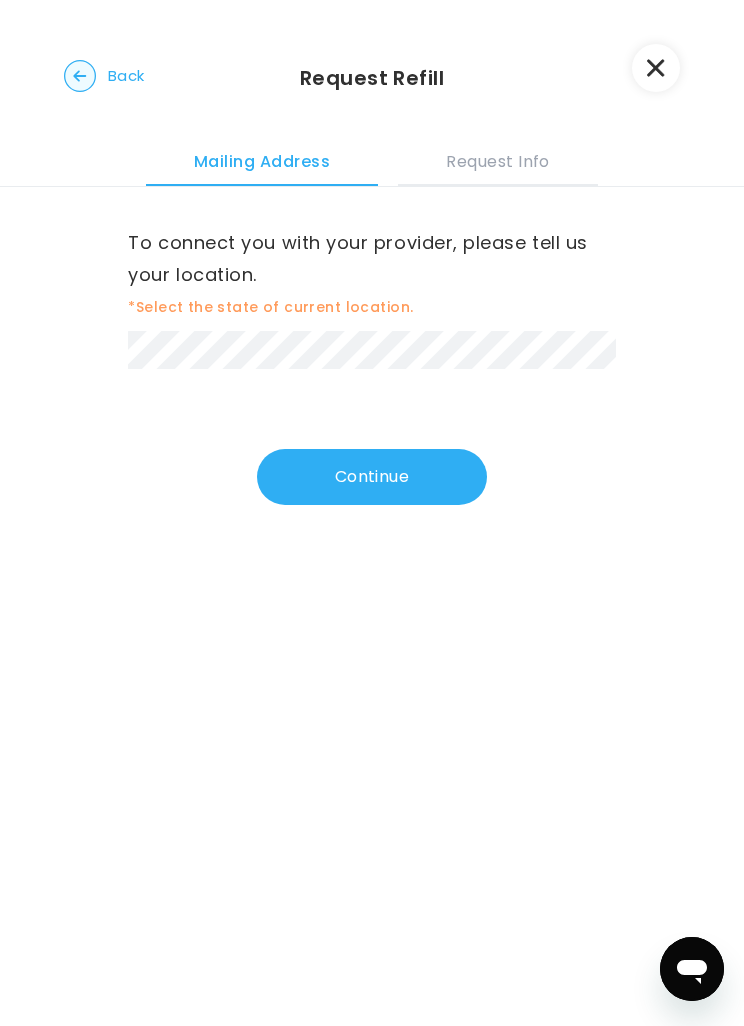 click on "Continue" at bounding box center (372, 477) 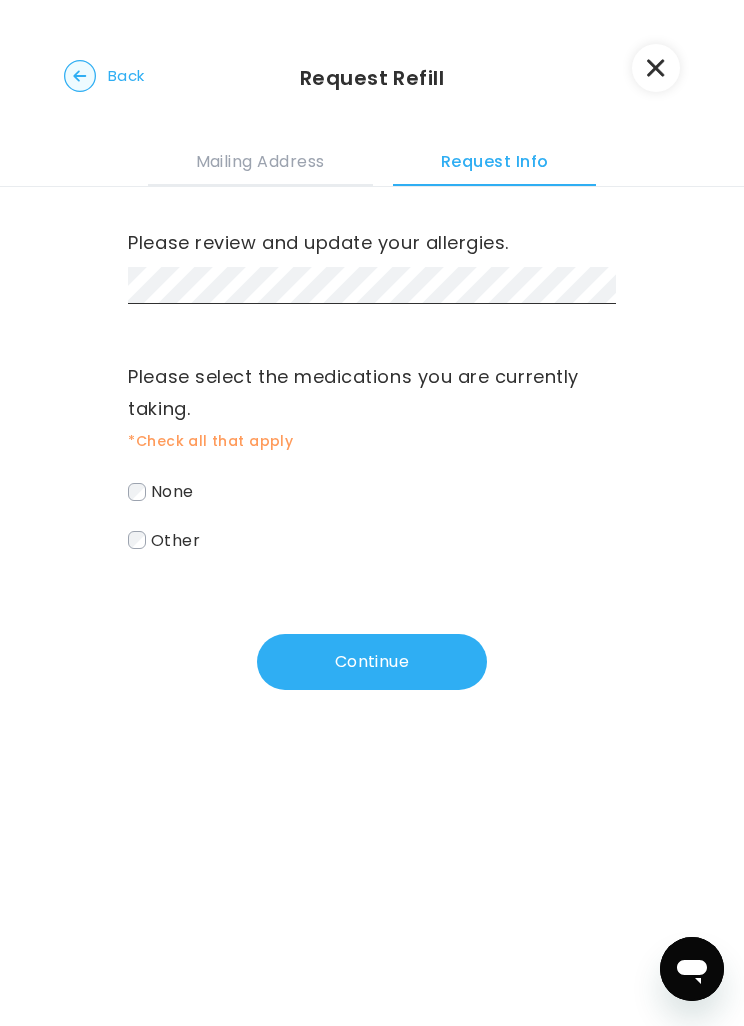 click on "Other" at bounding box center (175, 539) 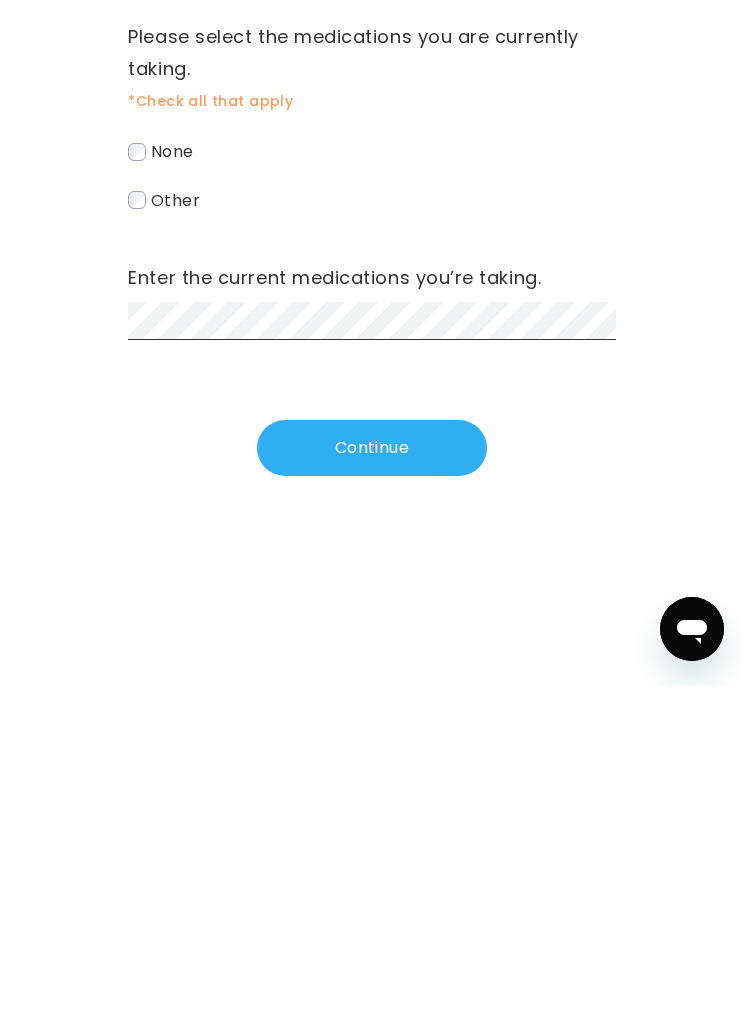 click on "Continue" at bounding box center (372, 788) 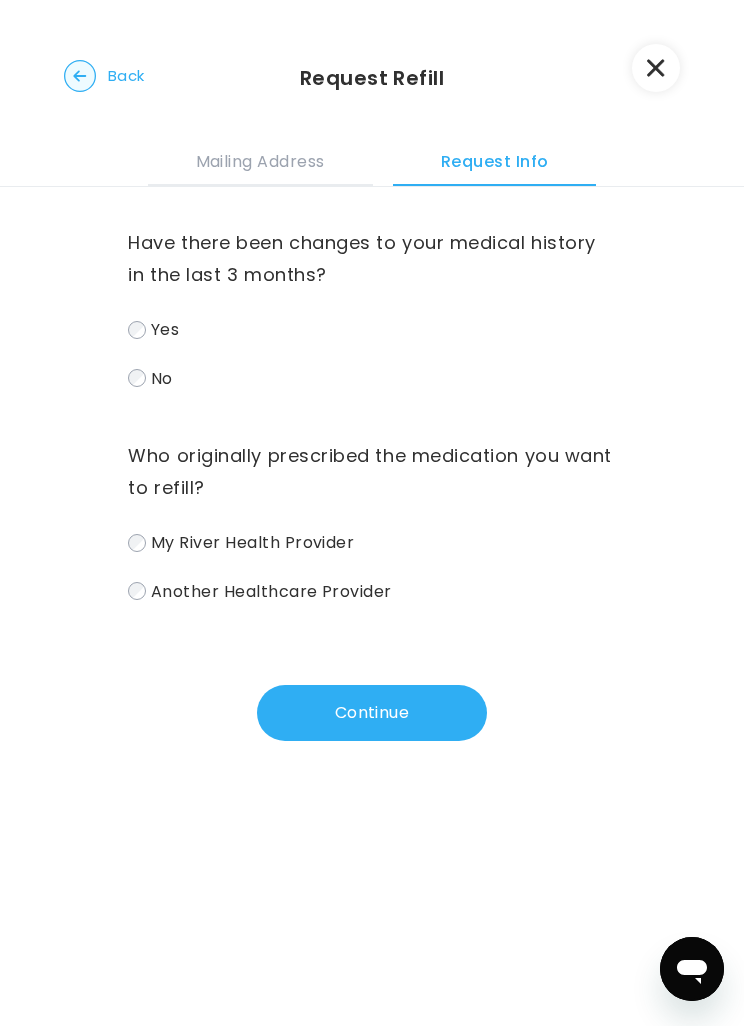 click on "No" at bounding box center (162, 377) 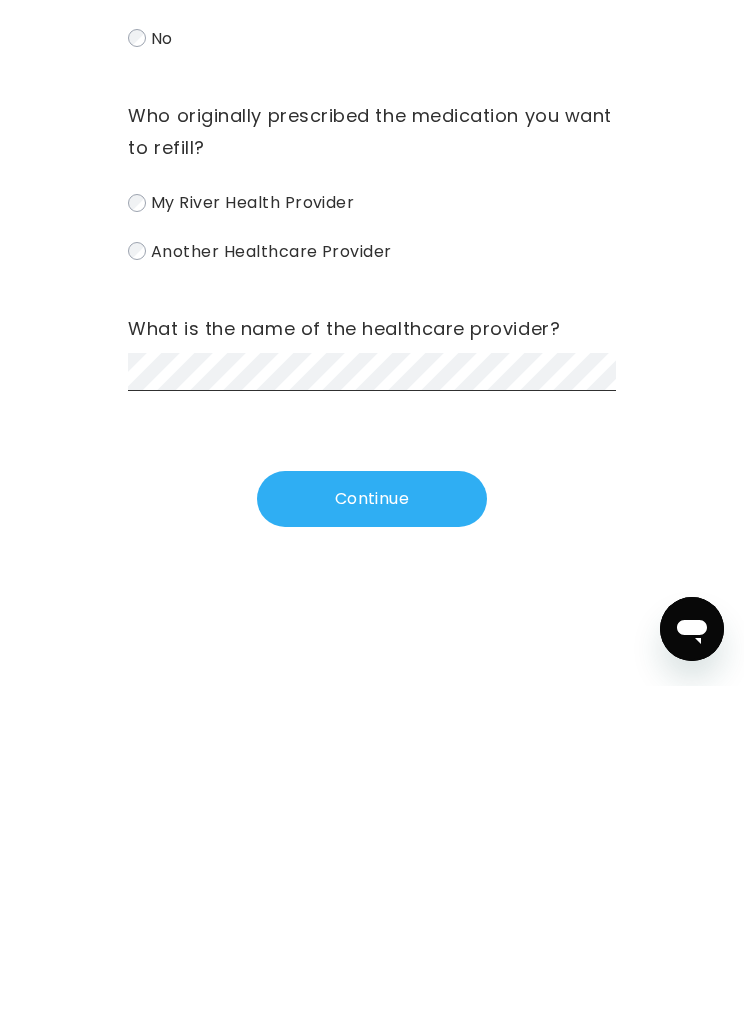 click on "Continue" at bounding box center (372, 839) 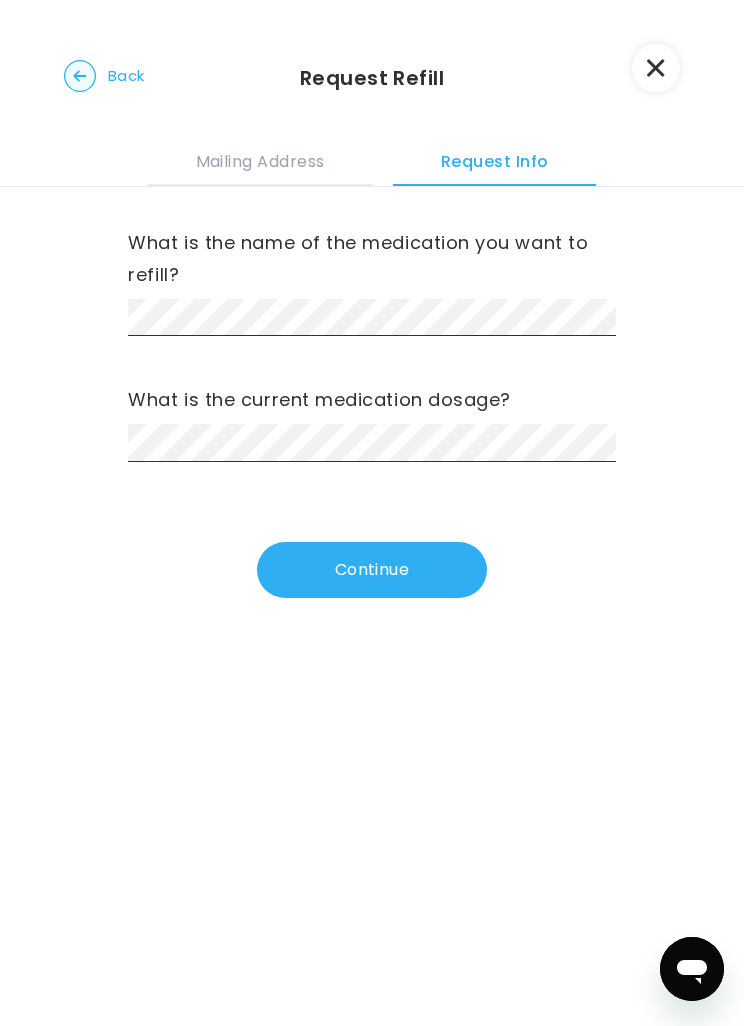 click on "Continue" at bounding box center (372, 570) 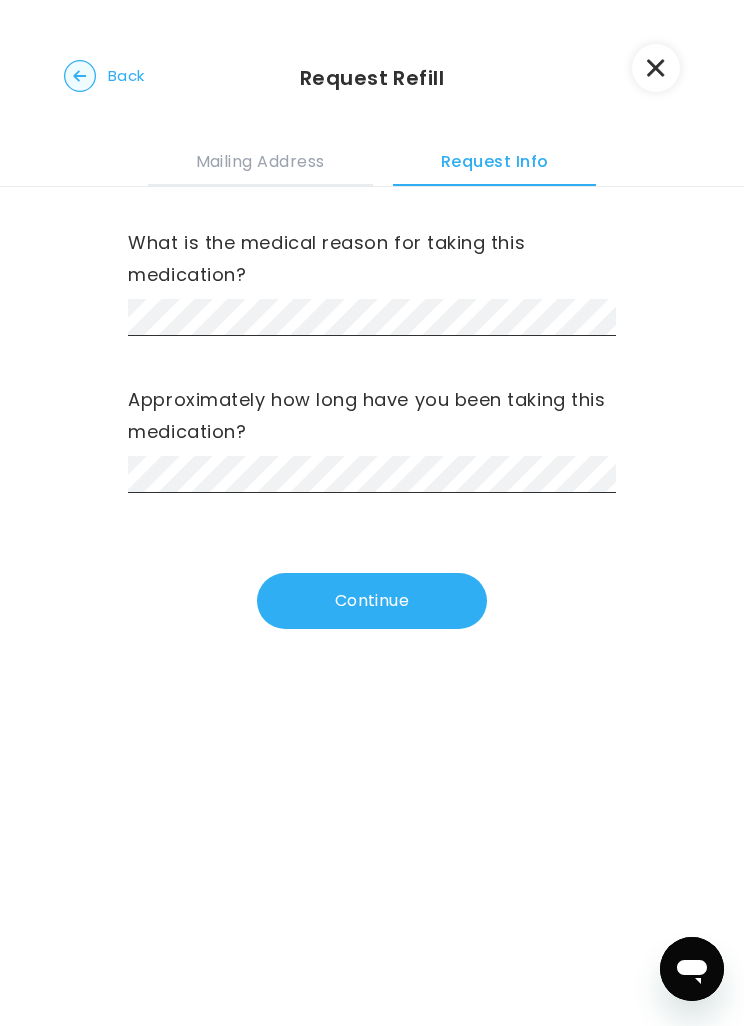 click 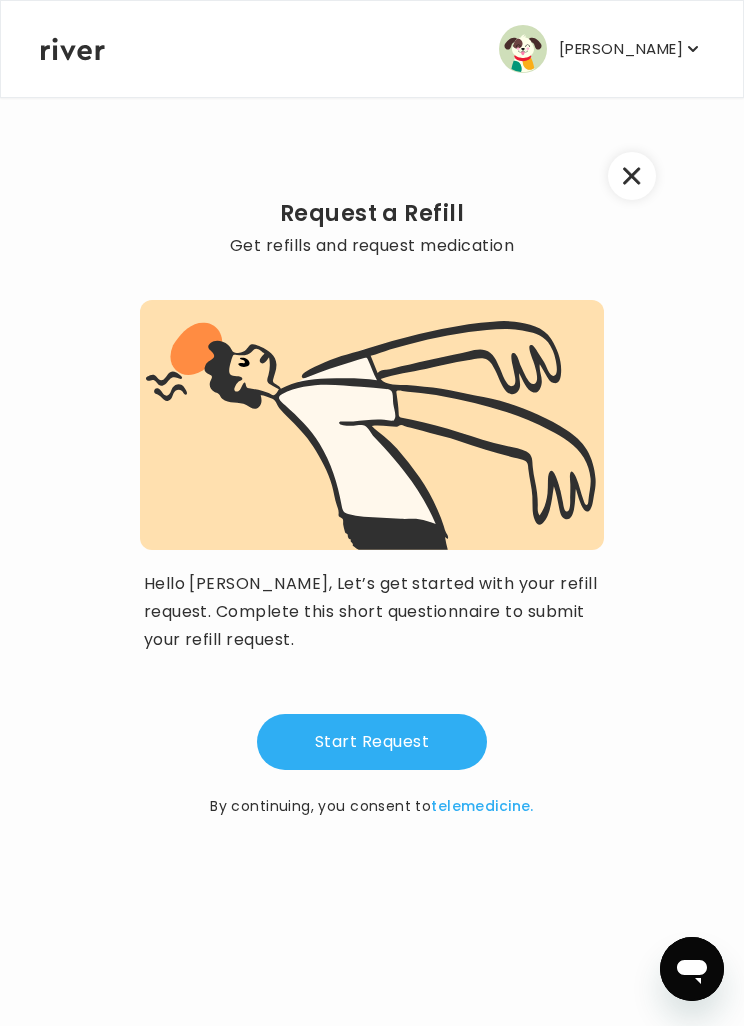 click on "Request a Refill Get refills and request medication Hello [PERSON_NAME], Let’s get started with your refill request. Complete this short questionnaire to submit your refill request.
Start Request By continuing, you consent to  telemedicine." at bounding box center (372, 485) 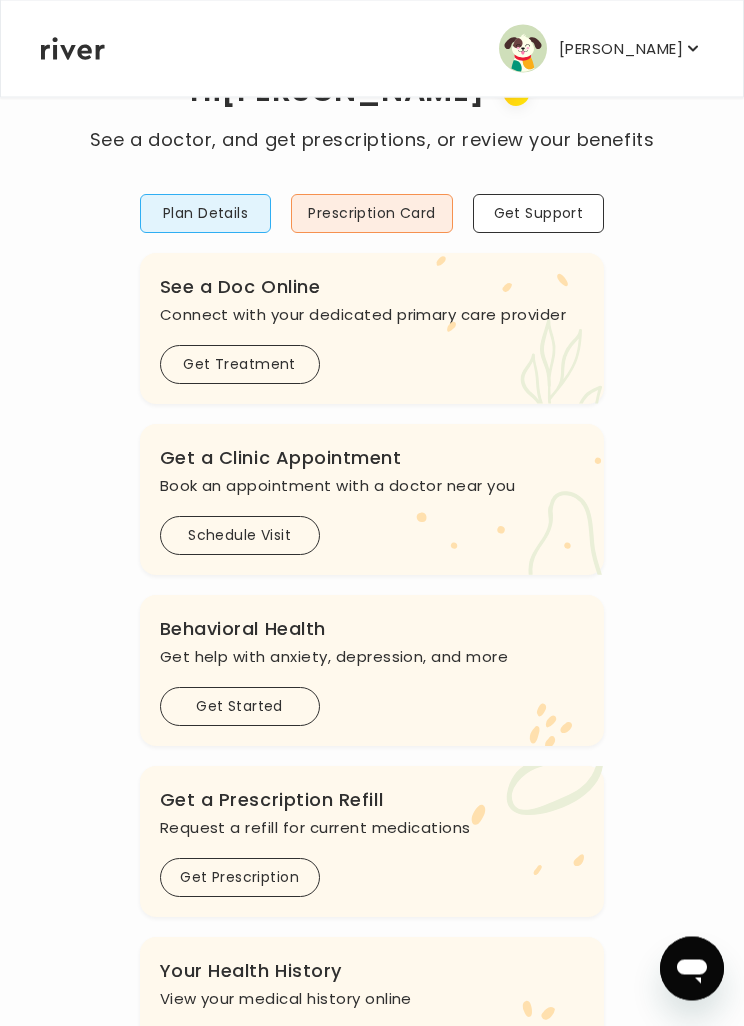 scroll, scrollTop: 152, scrollLeft: 0, axis: vertical 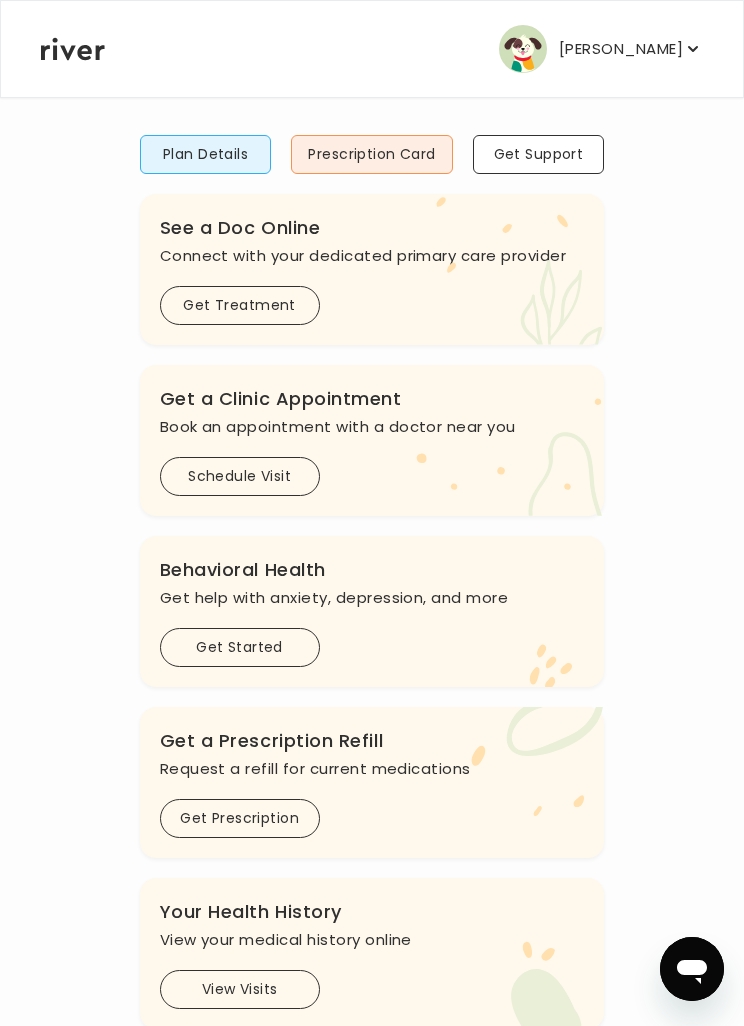 click on "Get Started" at bounding box center (240, 647) 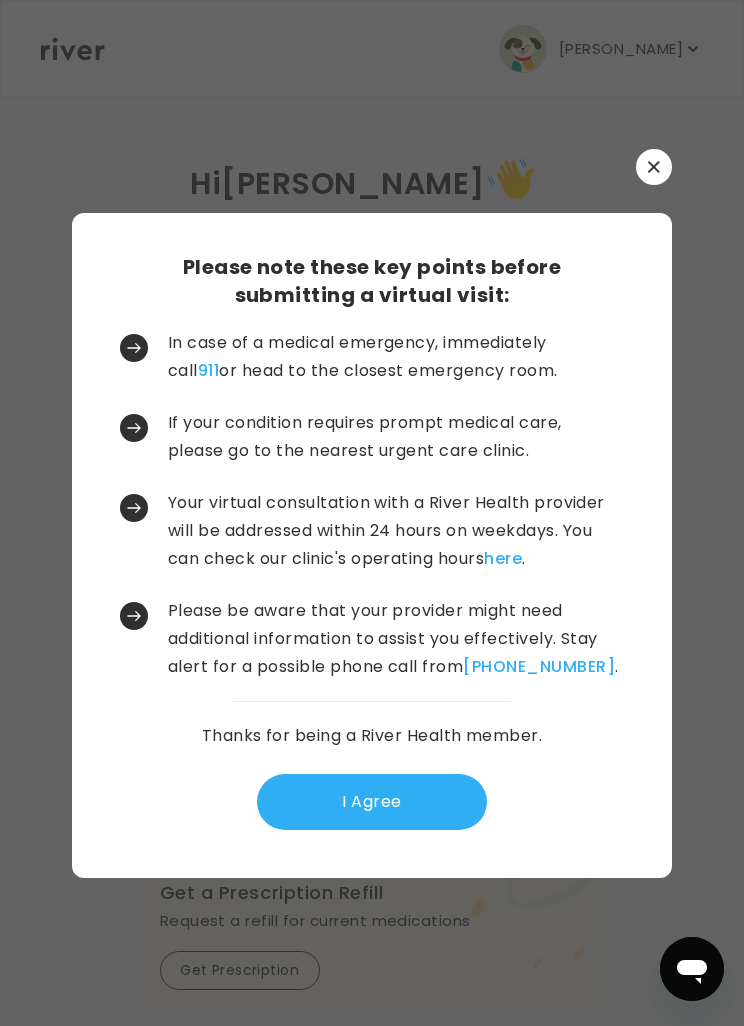 click on "I Agree" at bounding box center (372, 802) 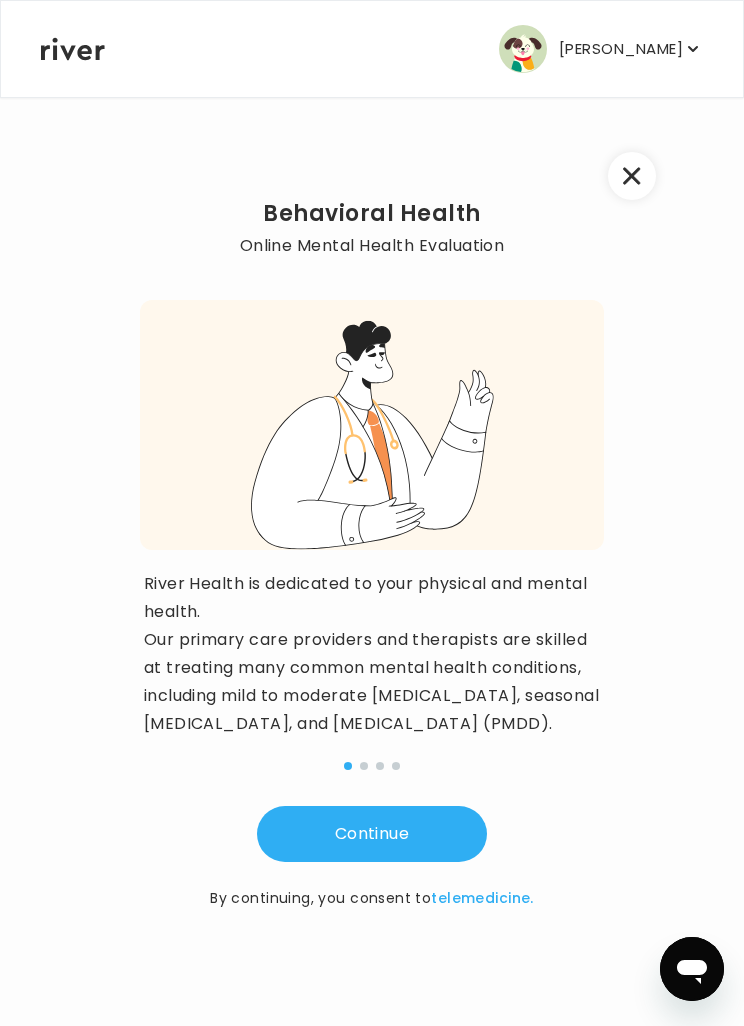 click on "Continue" at bounding box center (372, 834) 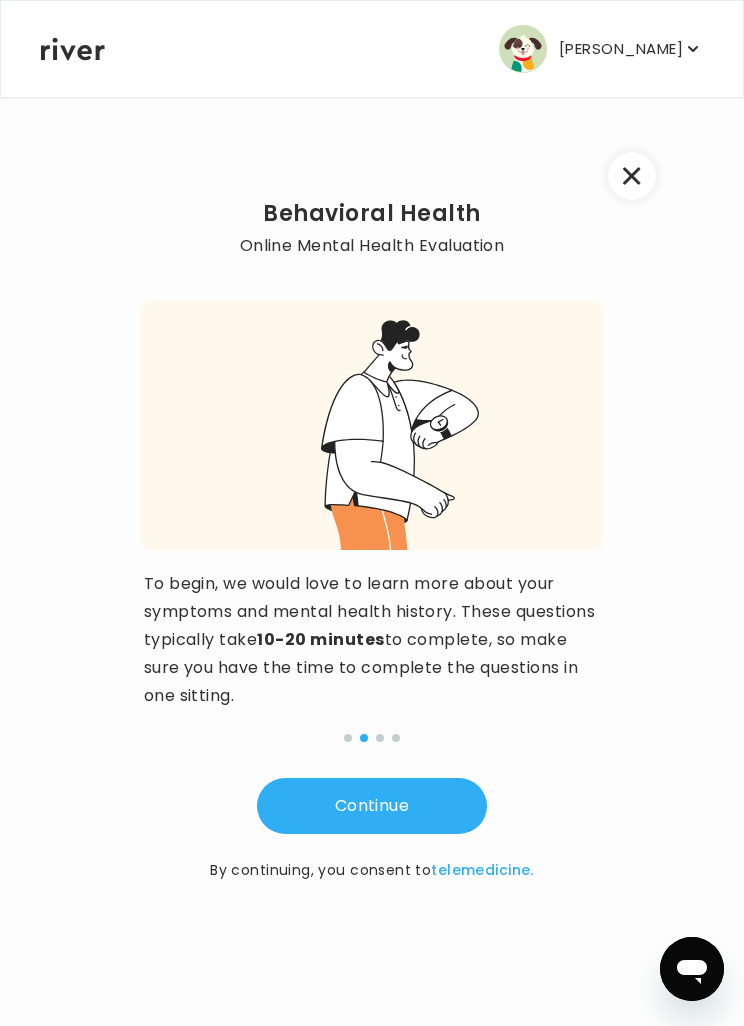 click on "Continue" at bounding box center (372, 806) 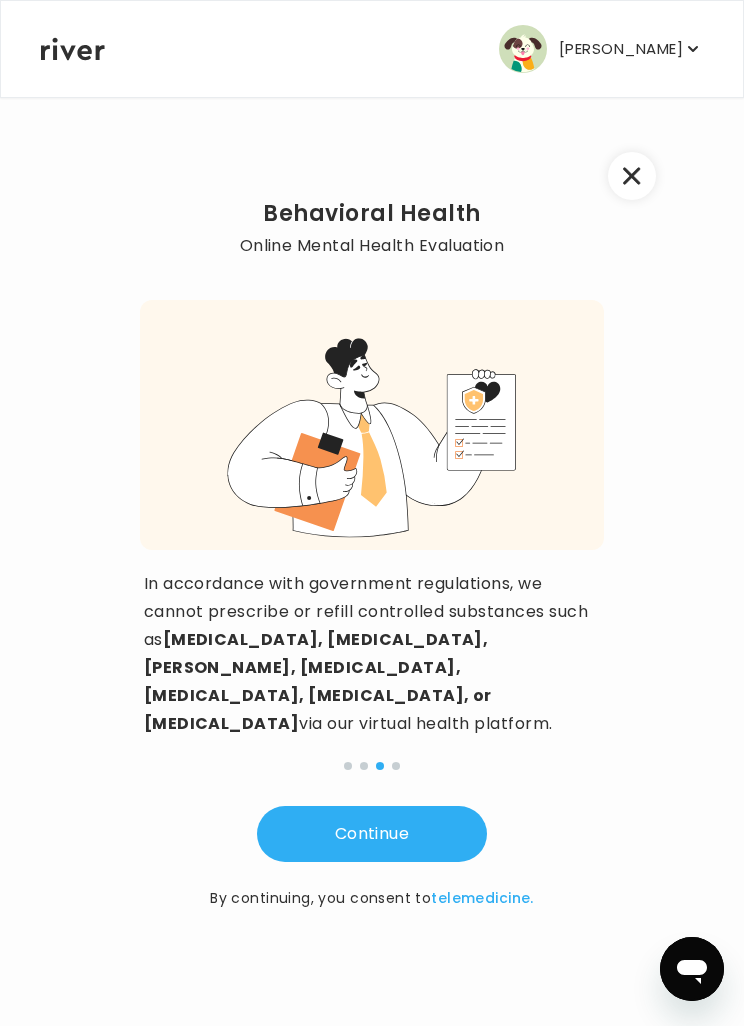 click on "Continue" at bounding box center [372, 834] 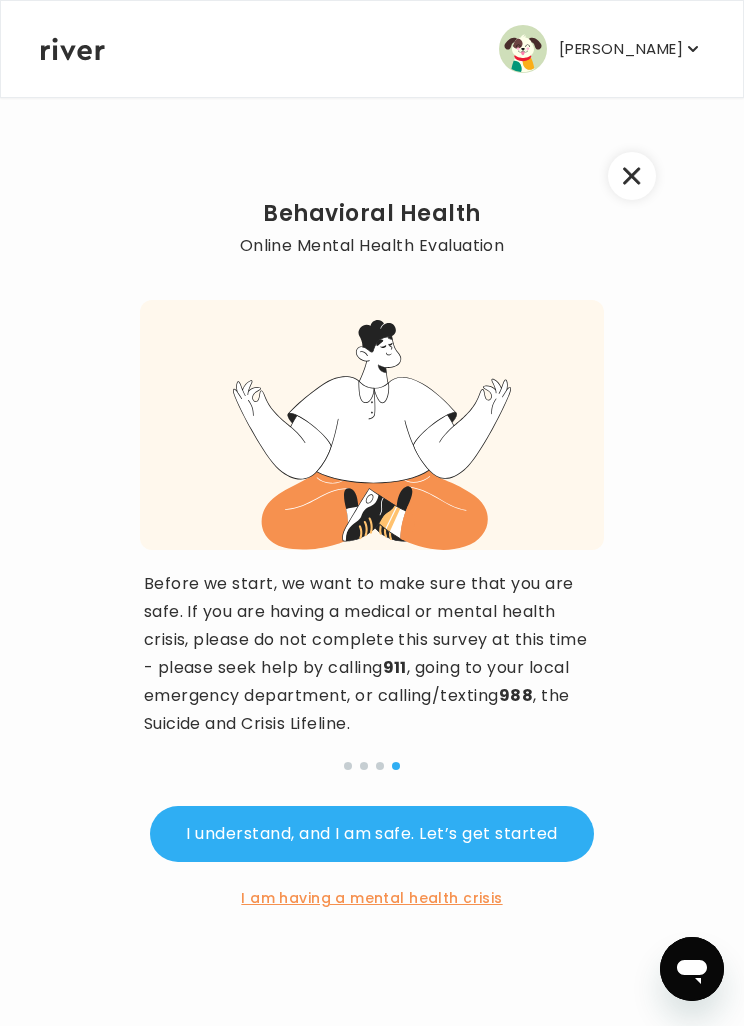 click on "I understand, and I am safe. Let’s get started" at bounding box center (371, 834) 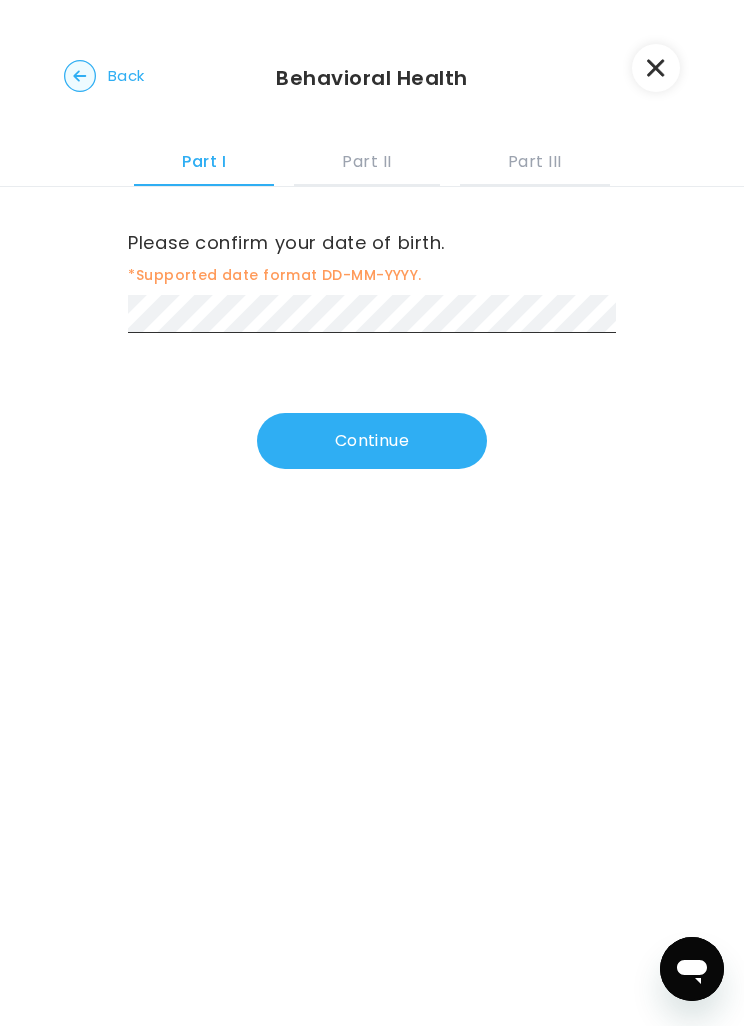 click 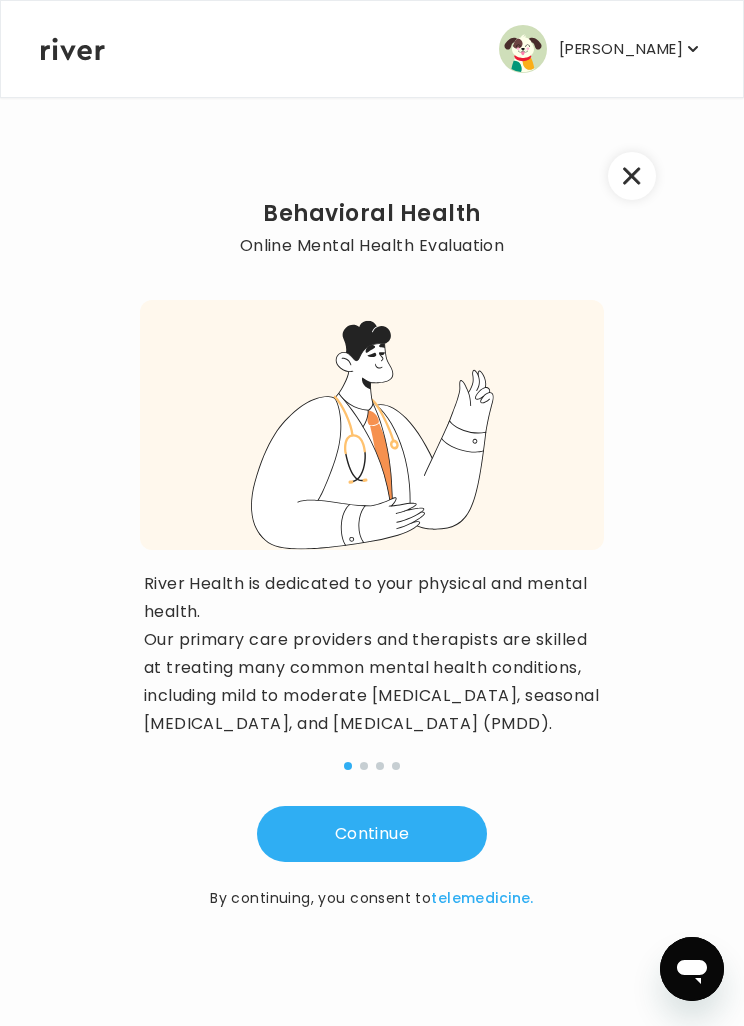 click 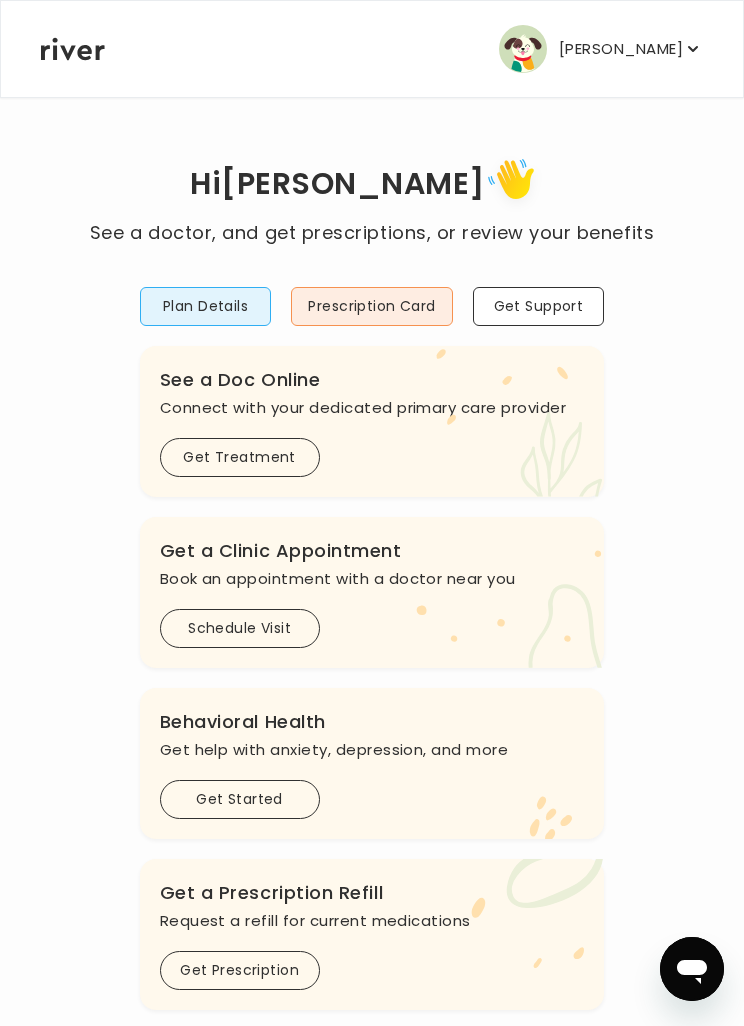 click on "Get Started" at bounding box center [240, 799] 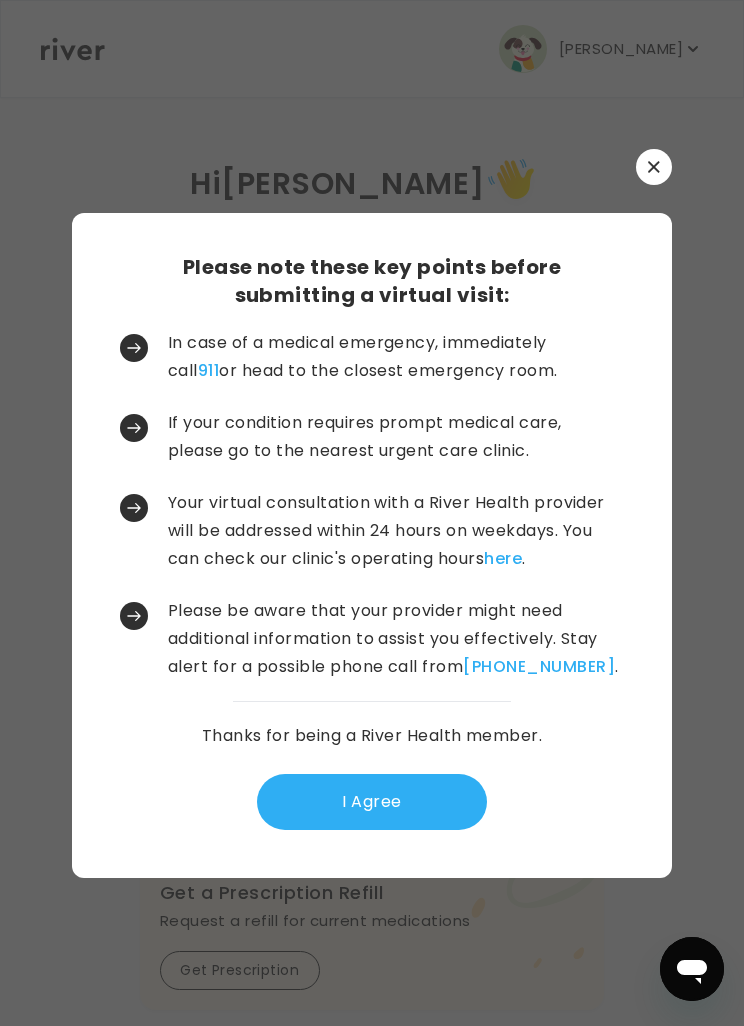 click on "I Agree" at bounding box center (372, 802) 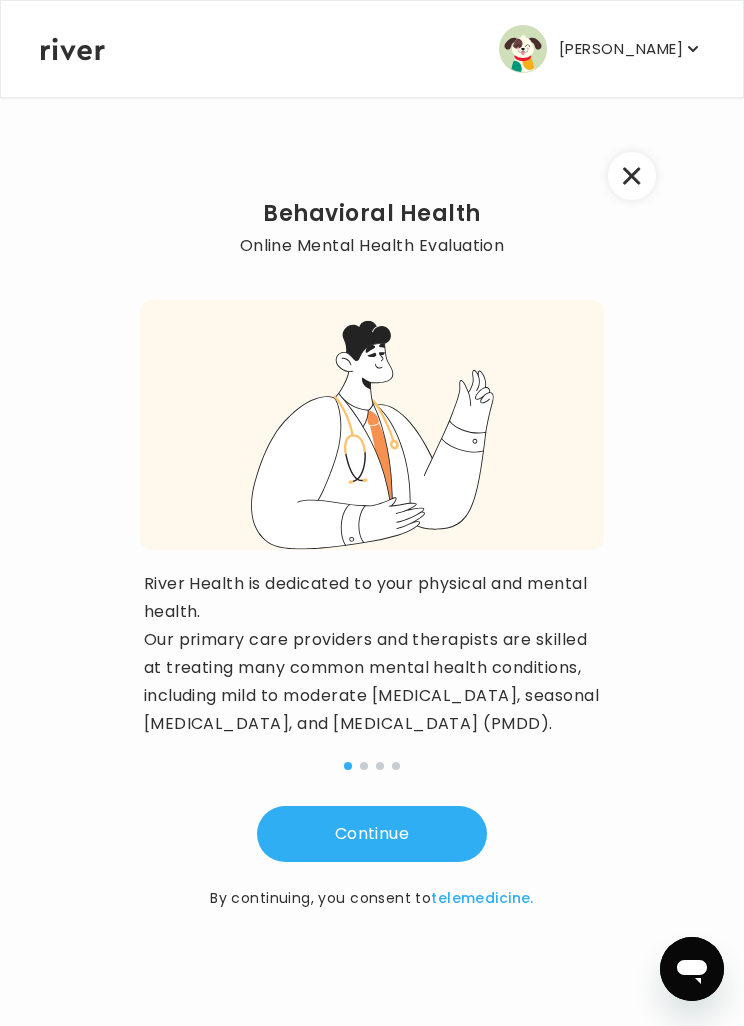click on "Continue" at bounding box center (372, 834) 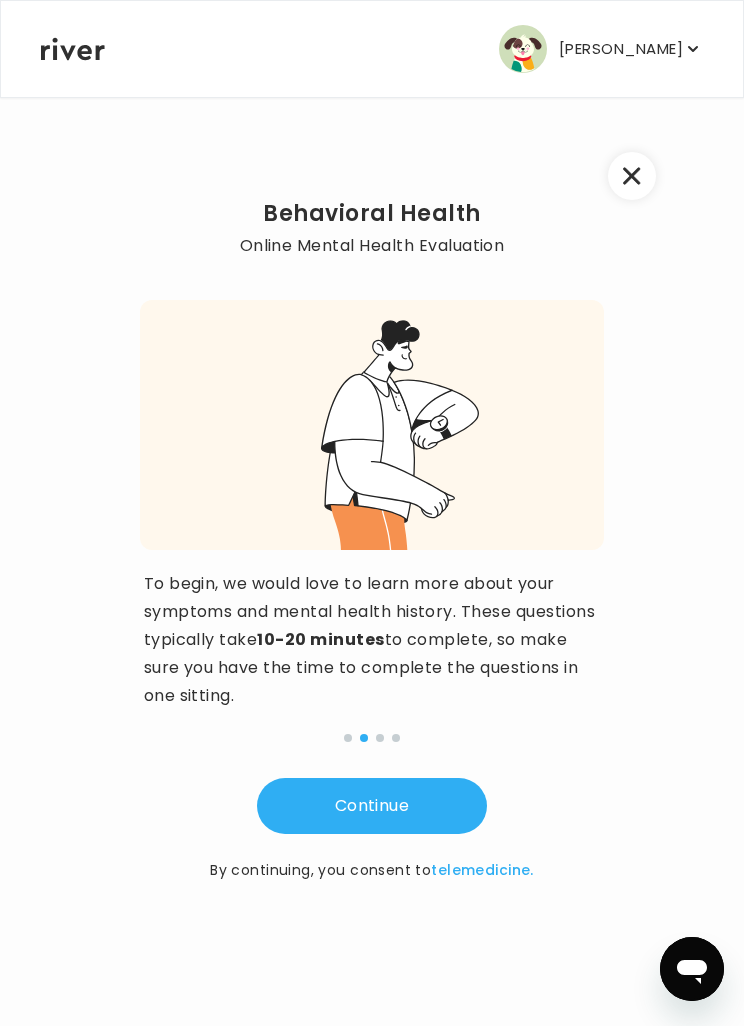 click on "Continue" at bounding box center (372, 806) 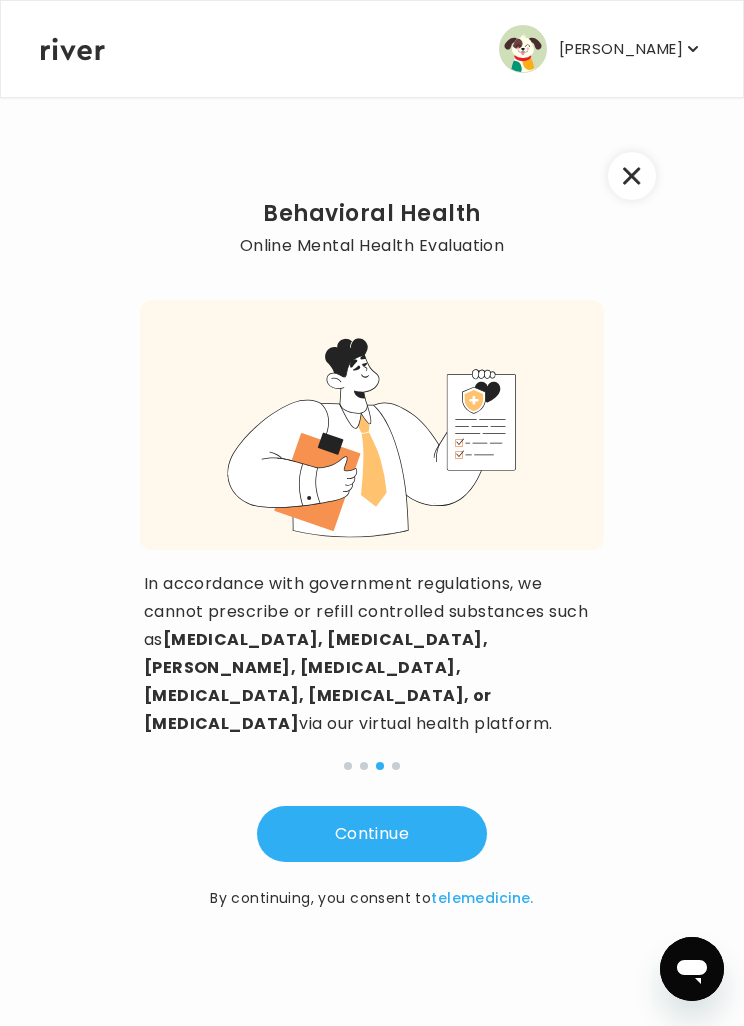 click on "Continue" at bounding box center [372, 834] 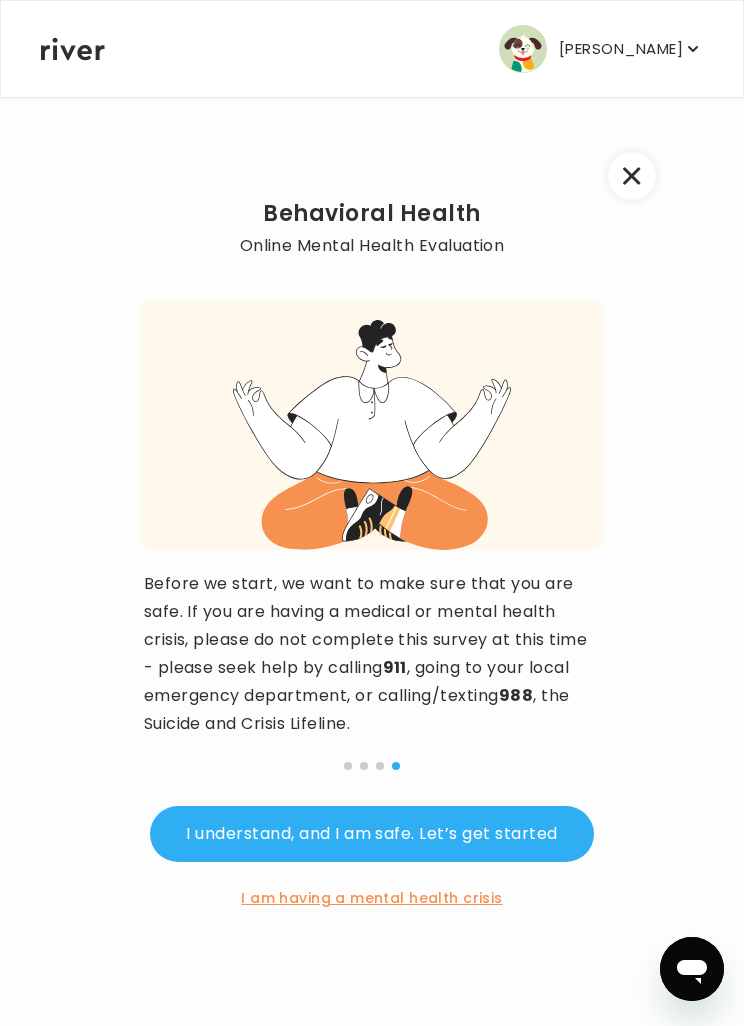 click on "I understand, and I am safe. Let’s get started" at bounding box center [371, 834] 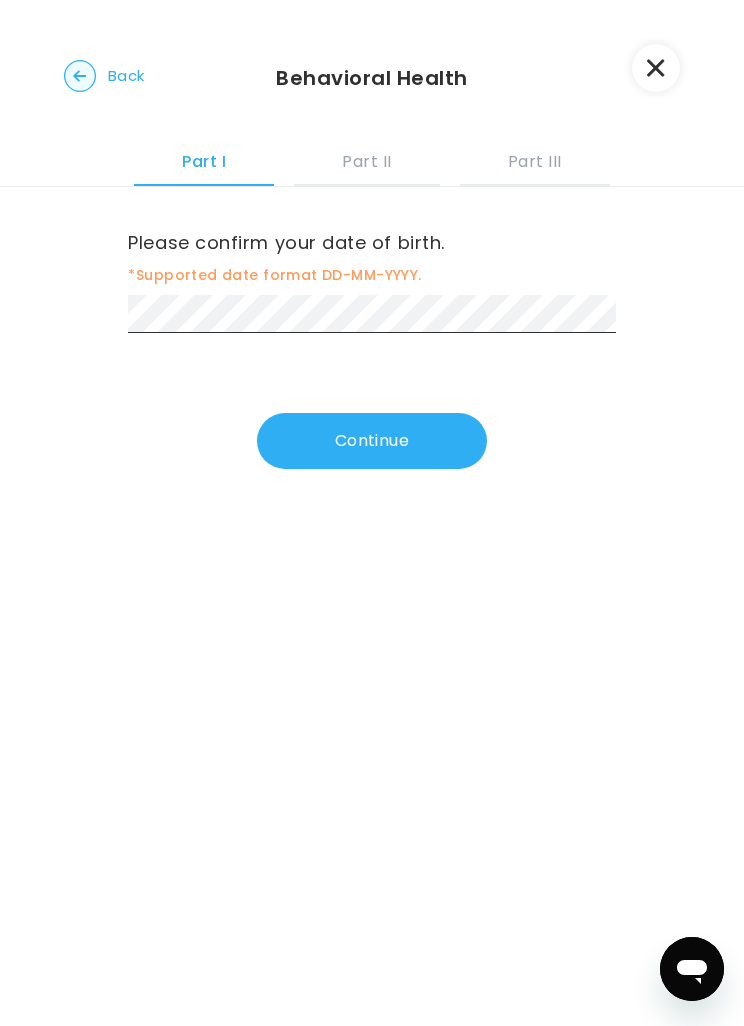 click on "Continue" at bounding box center (372, 441) 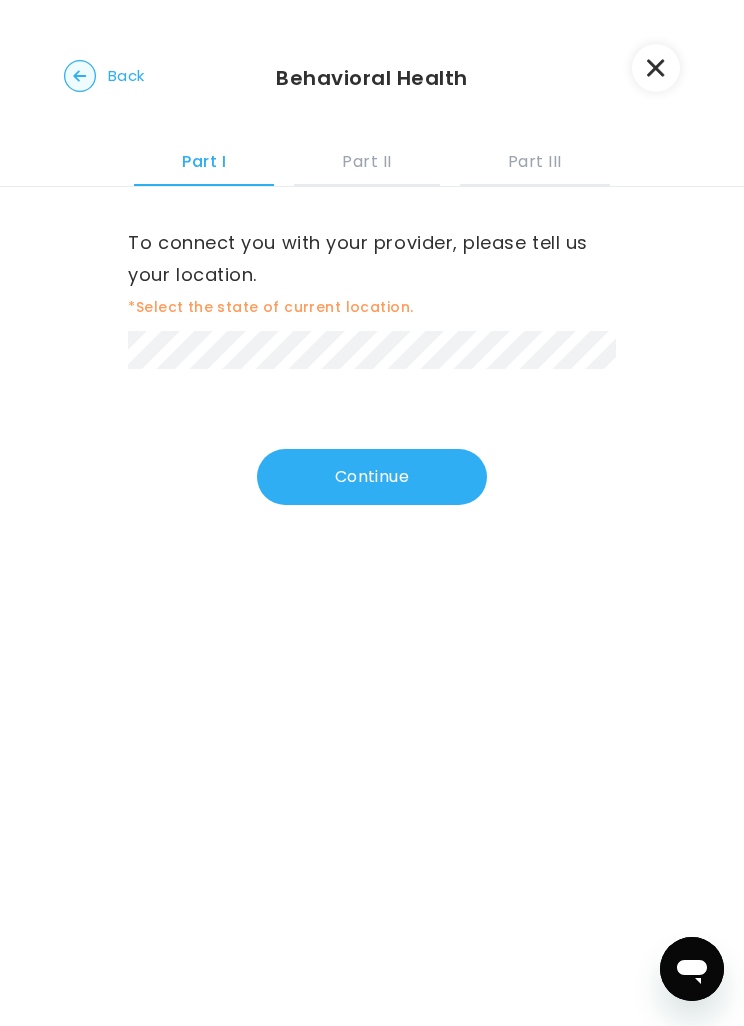 click on "Continue" at bounding box center [372, 477] 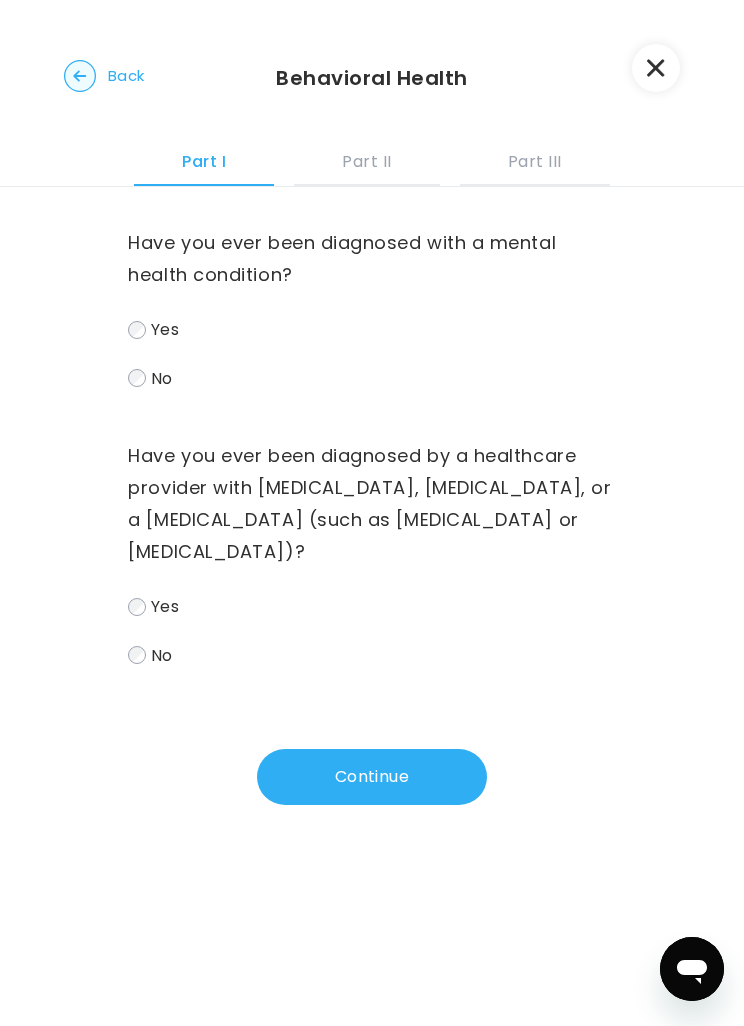 click on "Yes" at bounding box center [371, 329] 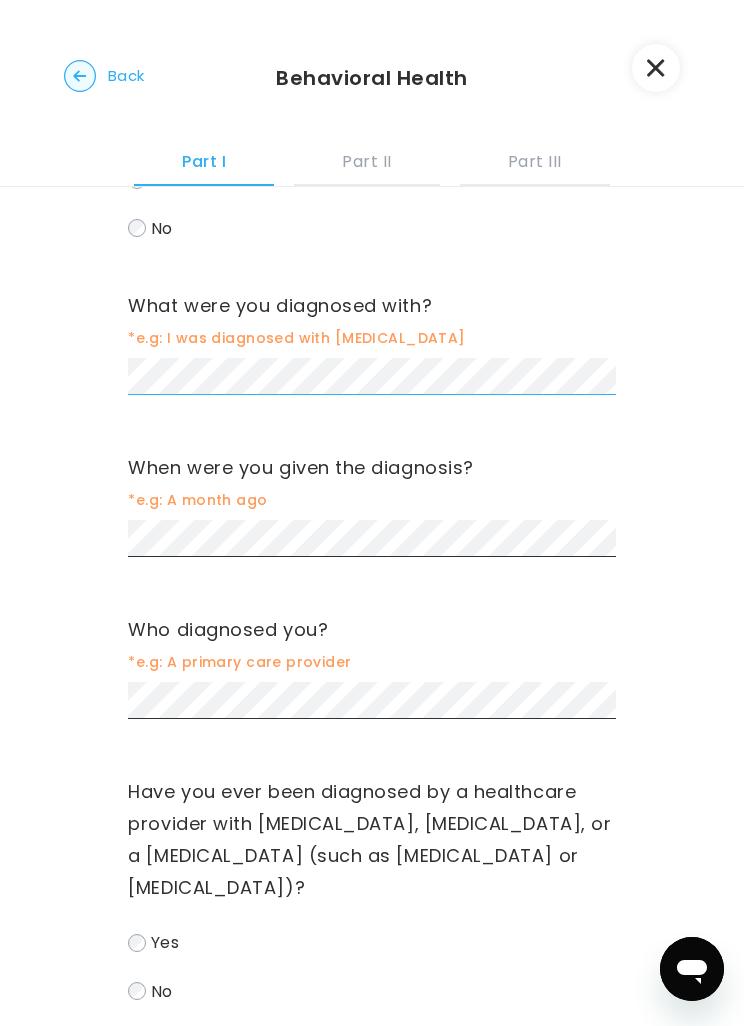 scroll, scrollTop: 158, scrollLeft: 0, axis: vertical 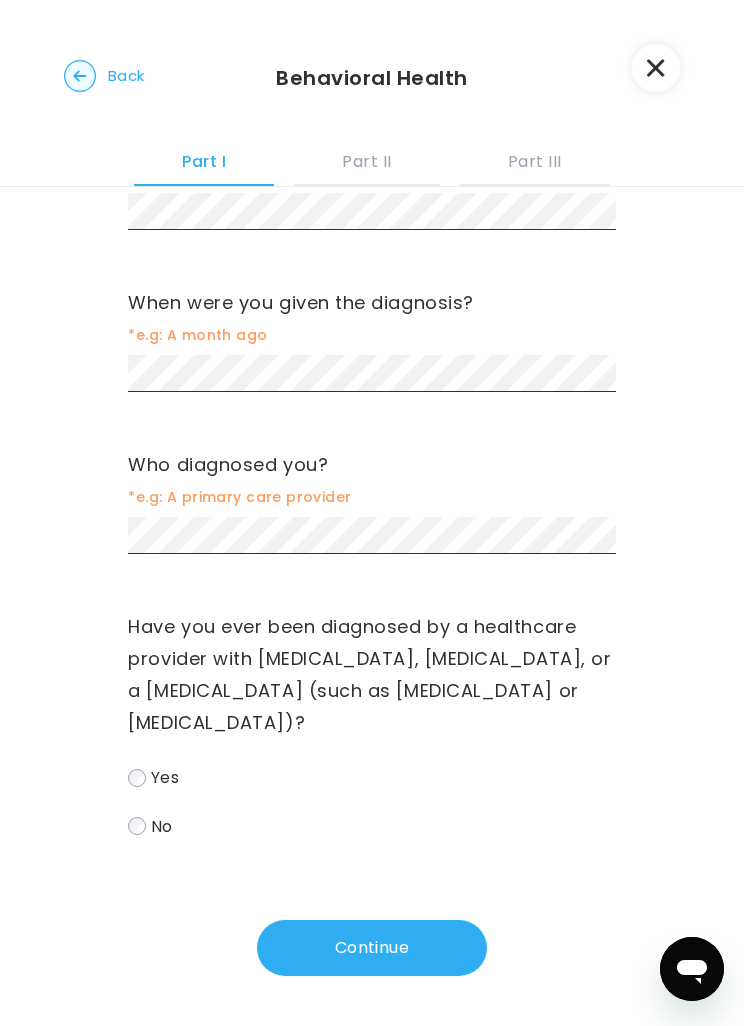 click on "Yes" at bounding box center [165, 777] 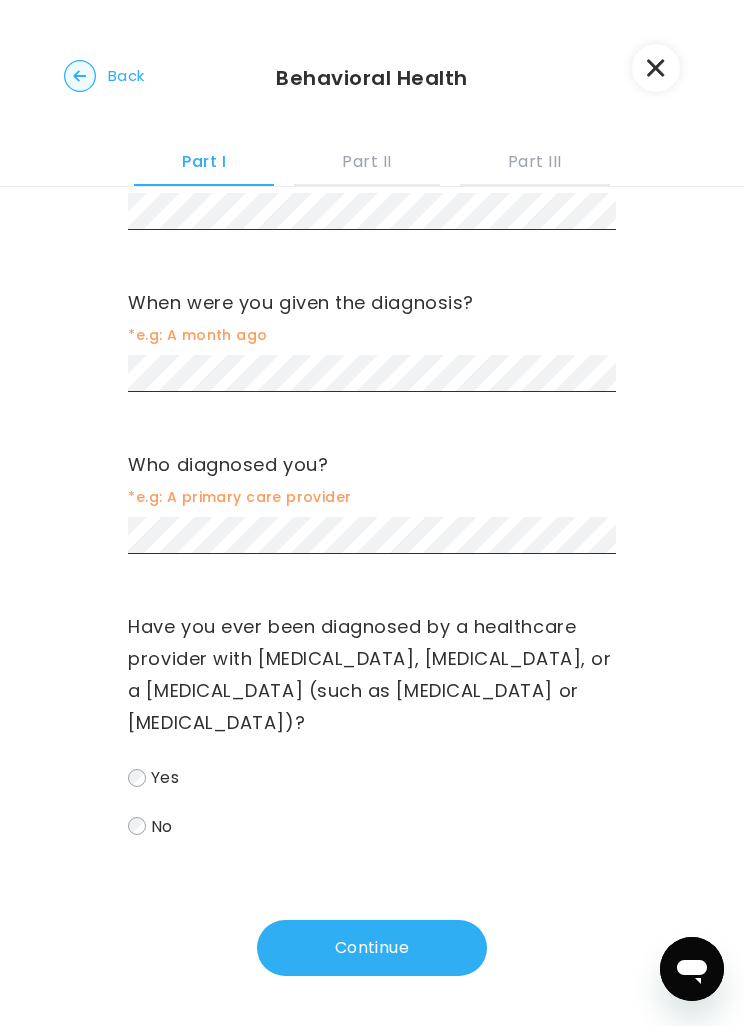 click on "Continue" at bounding box center (372, 948) 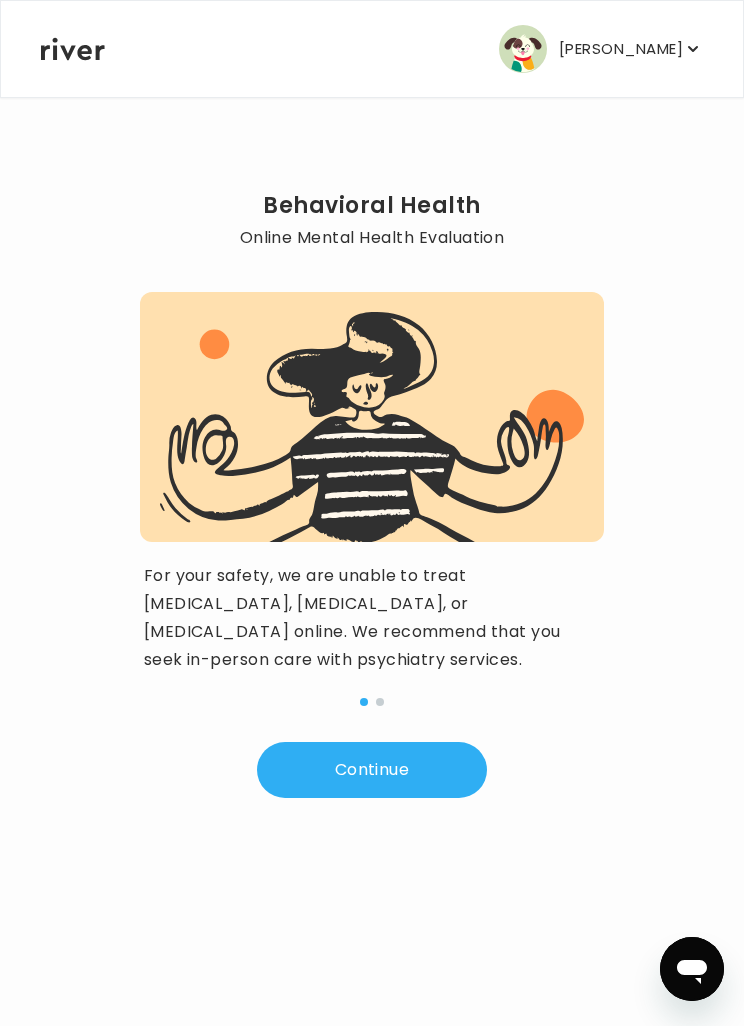 click on "Continue" at bounding box center (372, 770) 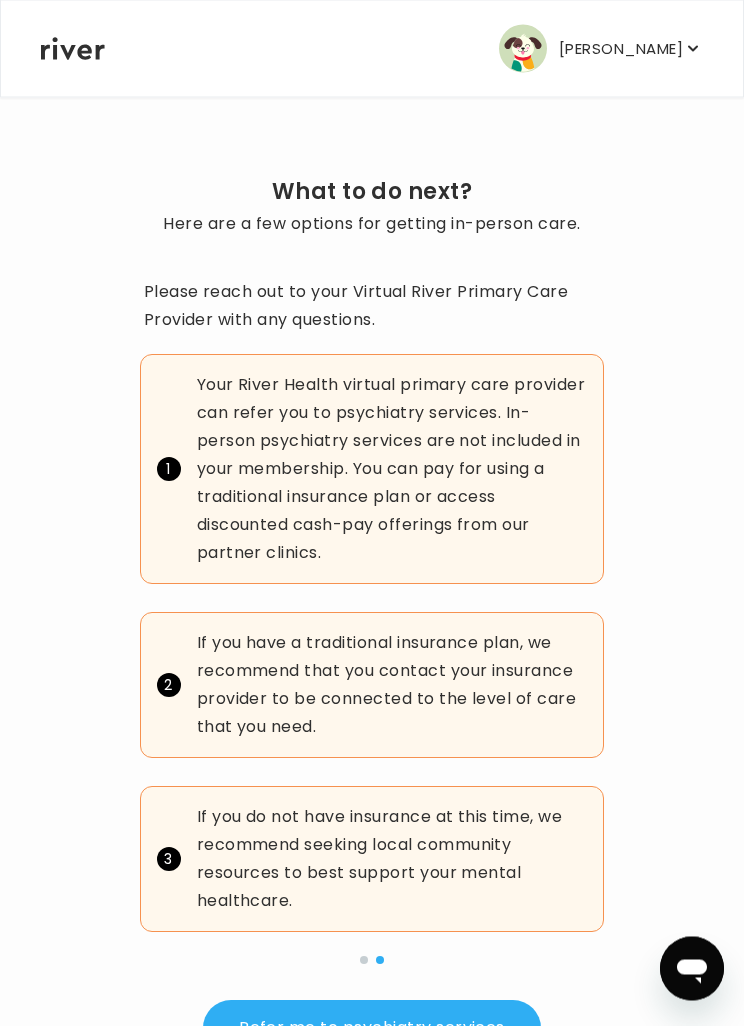 scroll, scrollTop: 14, scrollLeft: 0, axis: vertical 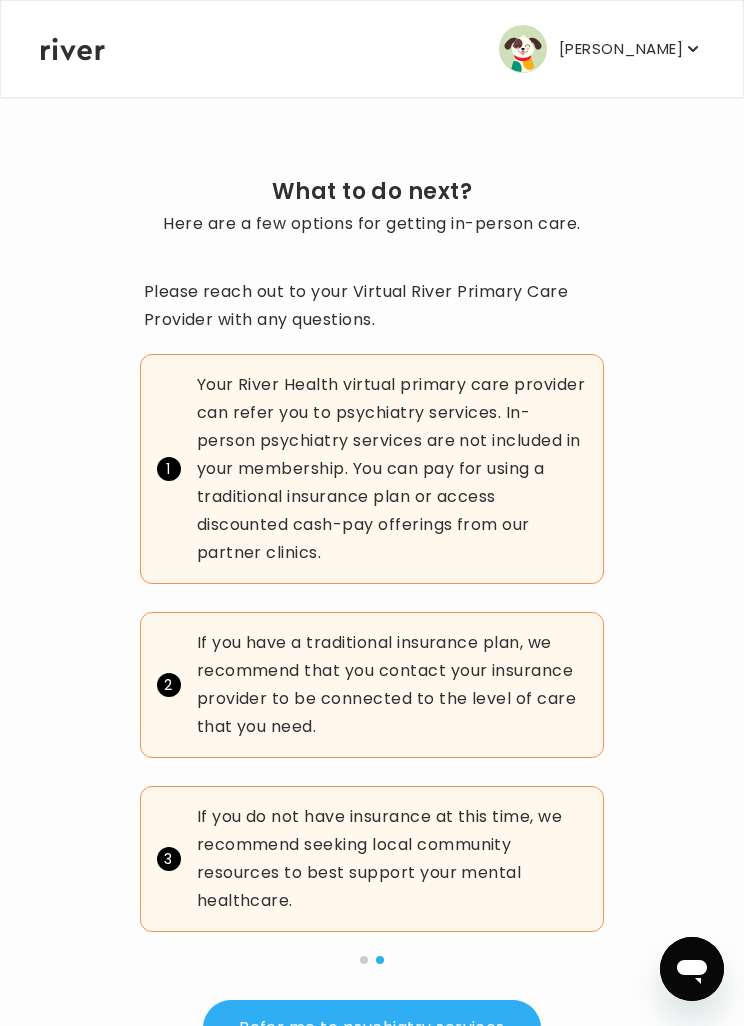 click on "Refer me to psychiatry services" at bounding box center (372, 1028) 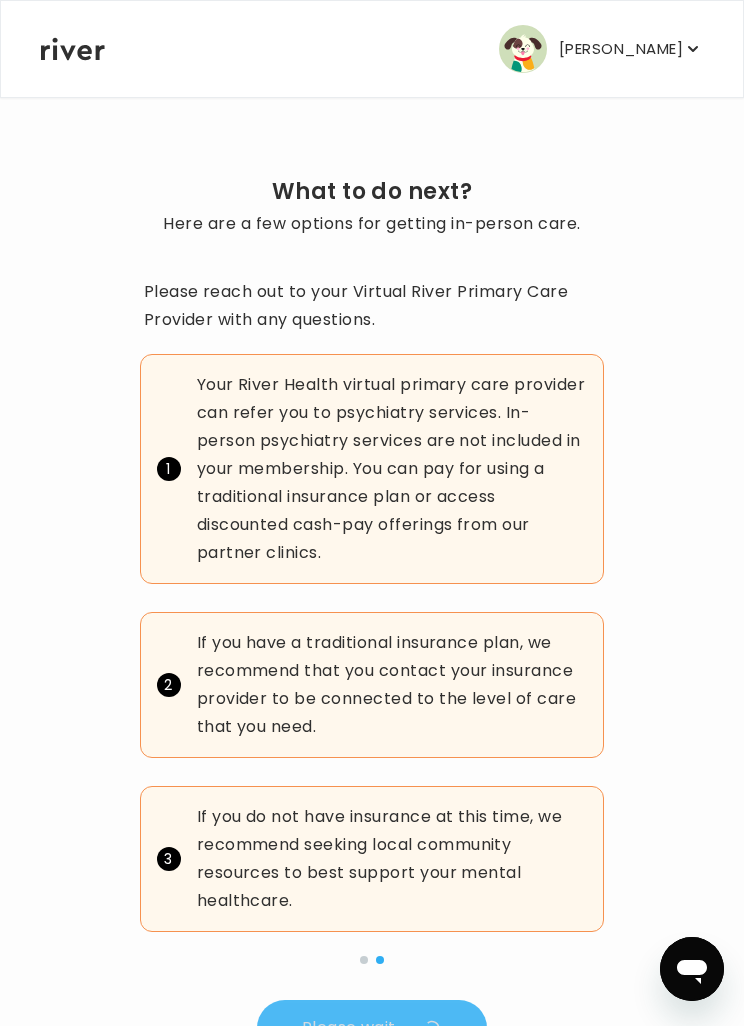 scroll, scrollTop: 0, scrollLeft: 0, axis: both 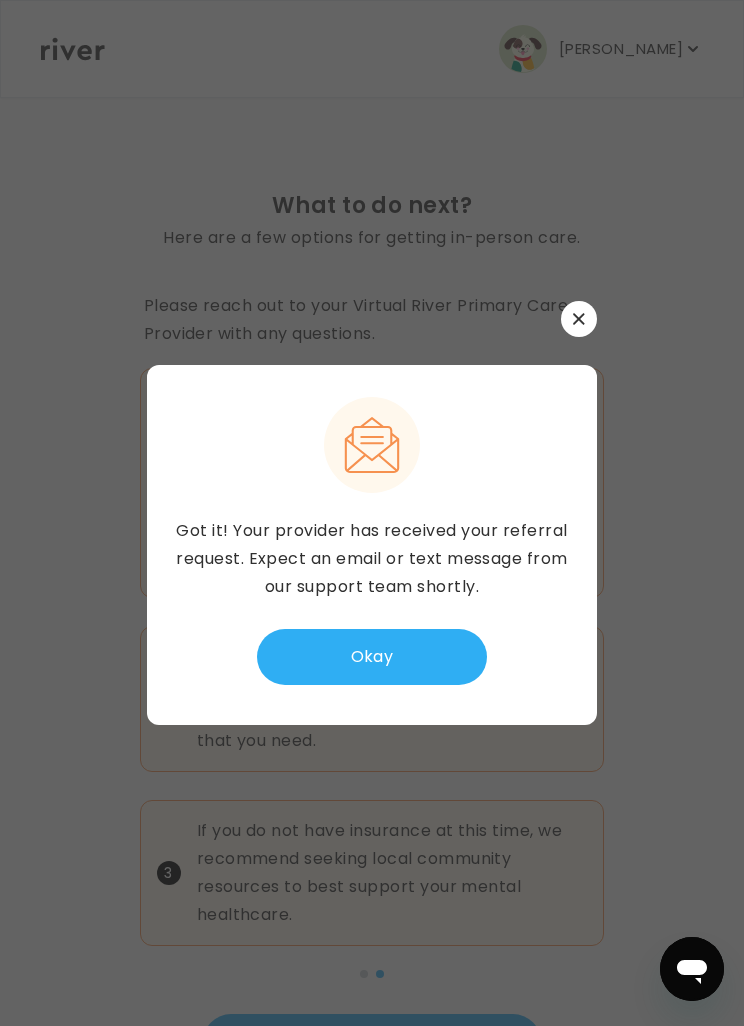click on "Okay" at bounding box center [372, 657] 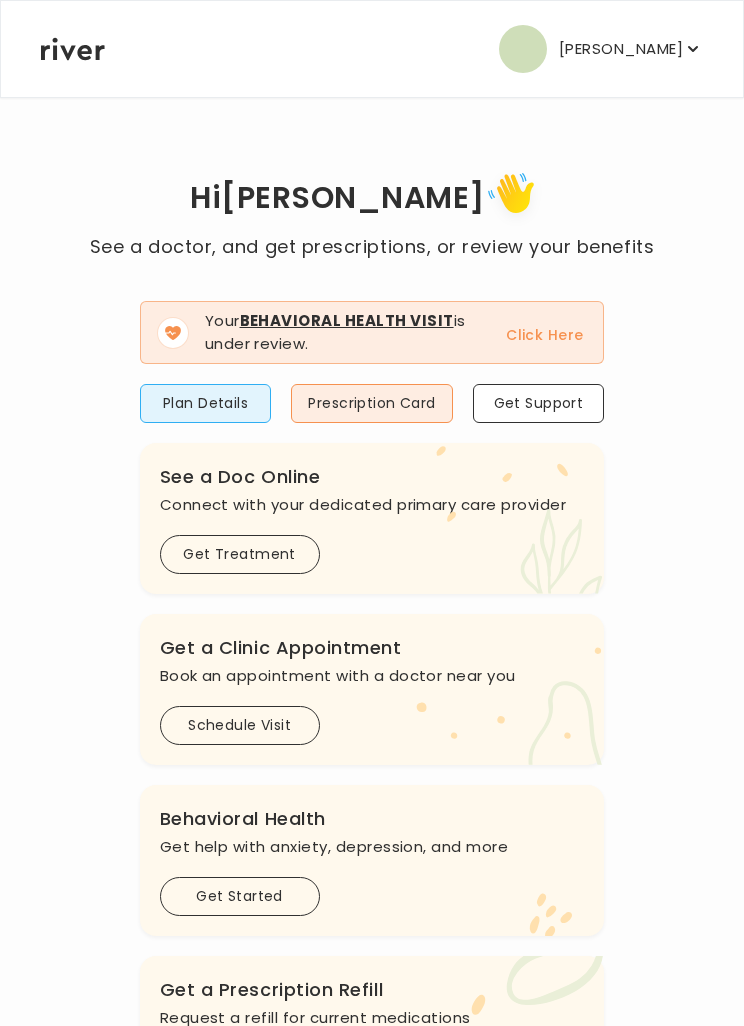 scroll, scrollTop: 0, scrollLeft: 0, axis: both 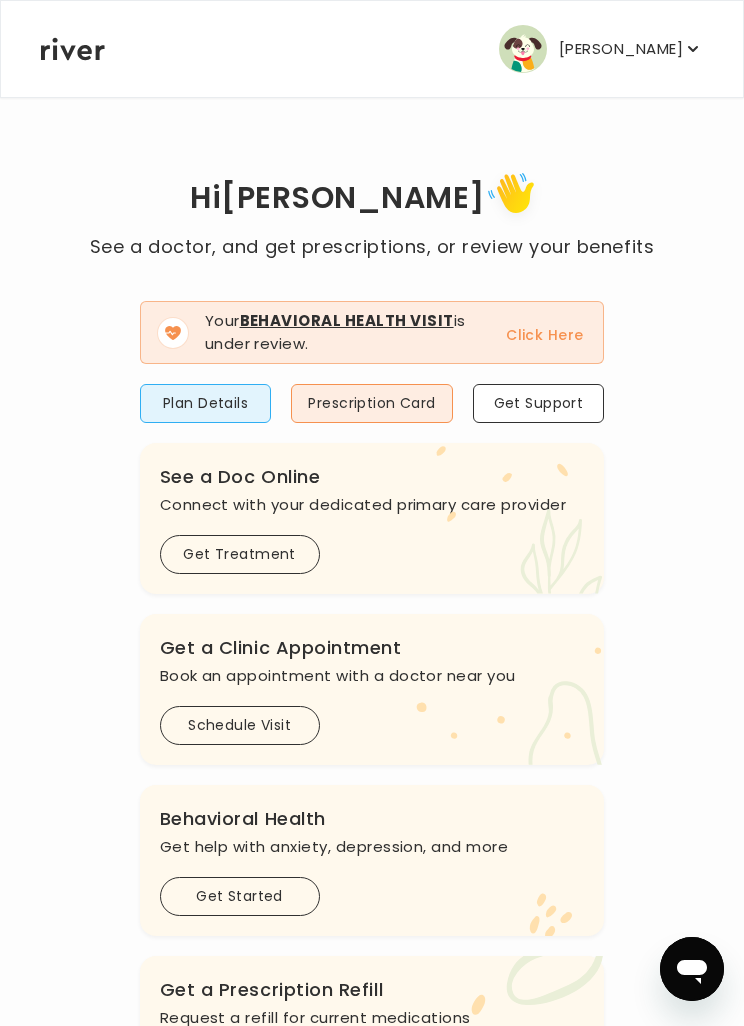 click on "[PERSON_NAME]" at bounding box center [601, 49] 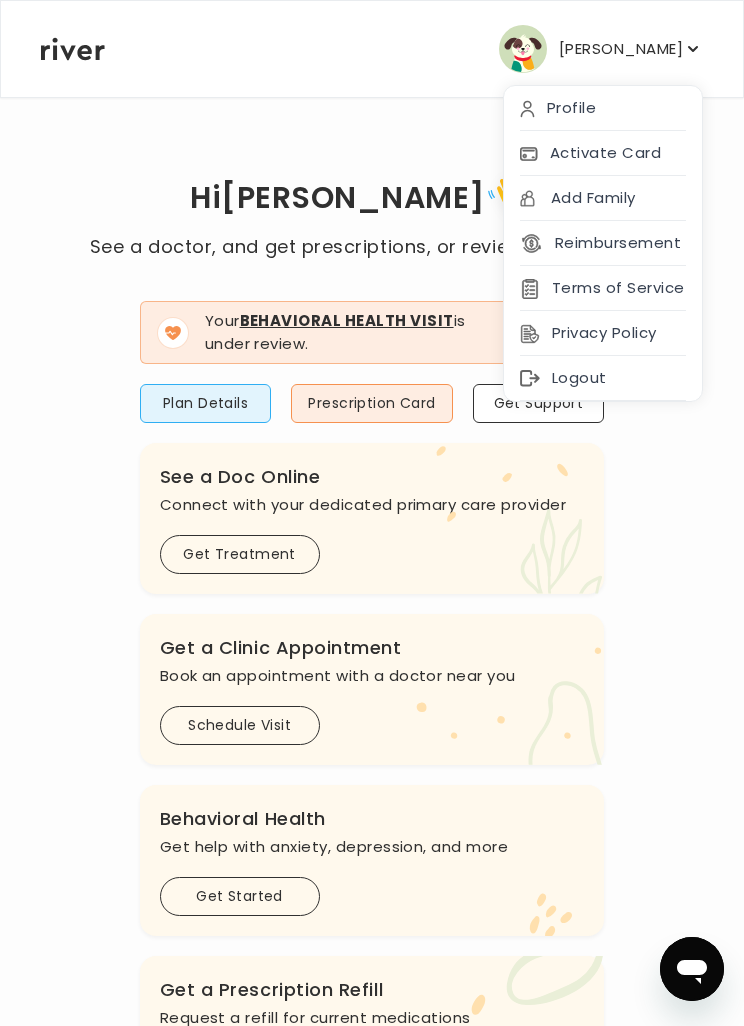 click on "Activate Card" at bounding box center (603, 153) 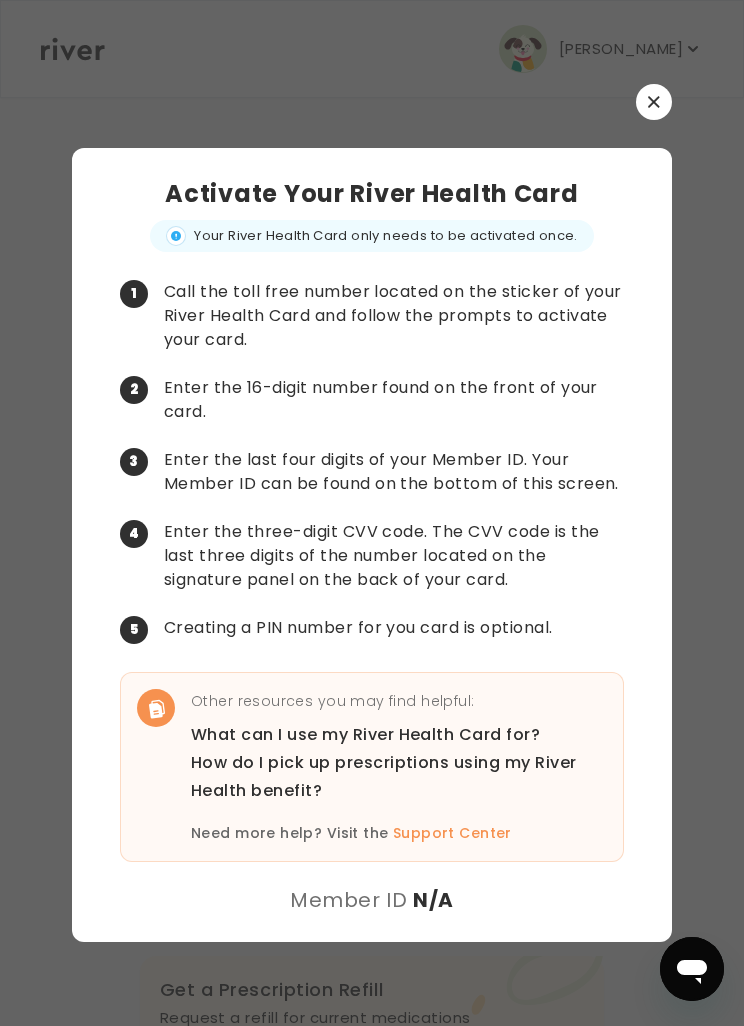 click at bounding box center [372, 513] 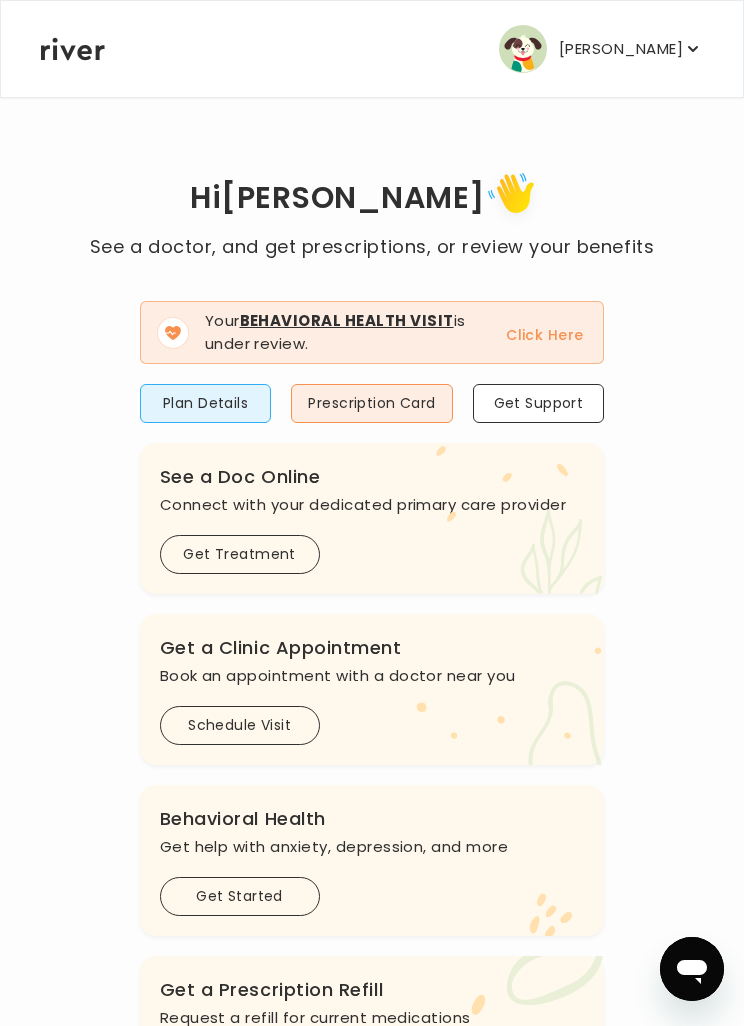 click on "Prescription Card" at bounding box center (371, 403) 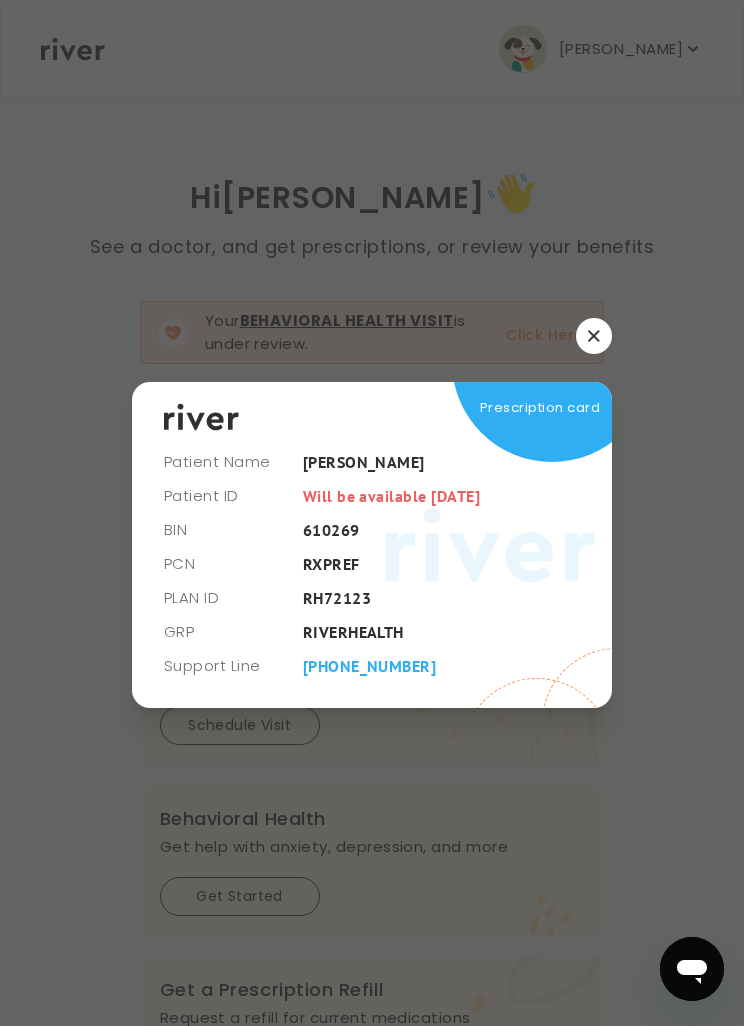click 